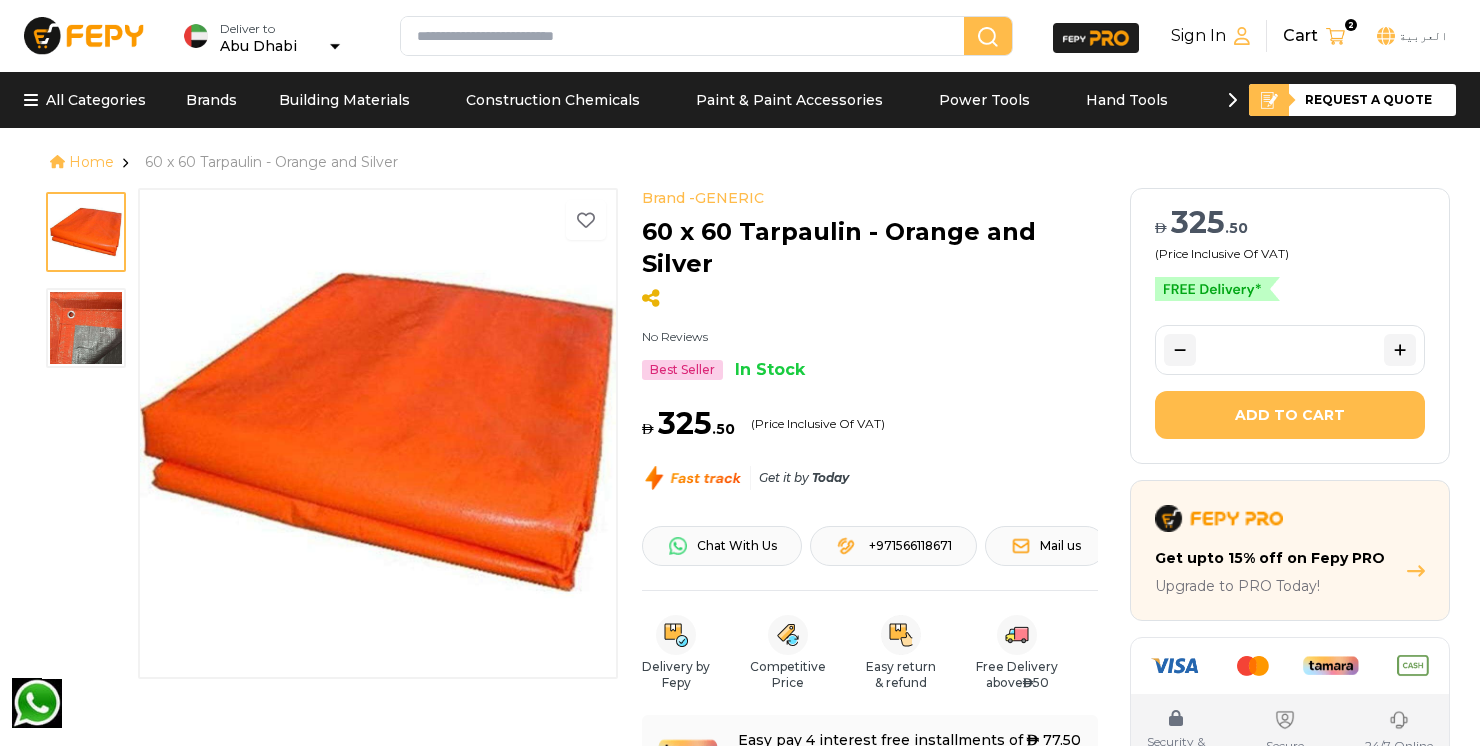 scroll, scrollTop: 200, scrollLeft: 0, axis: vertical 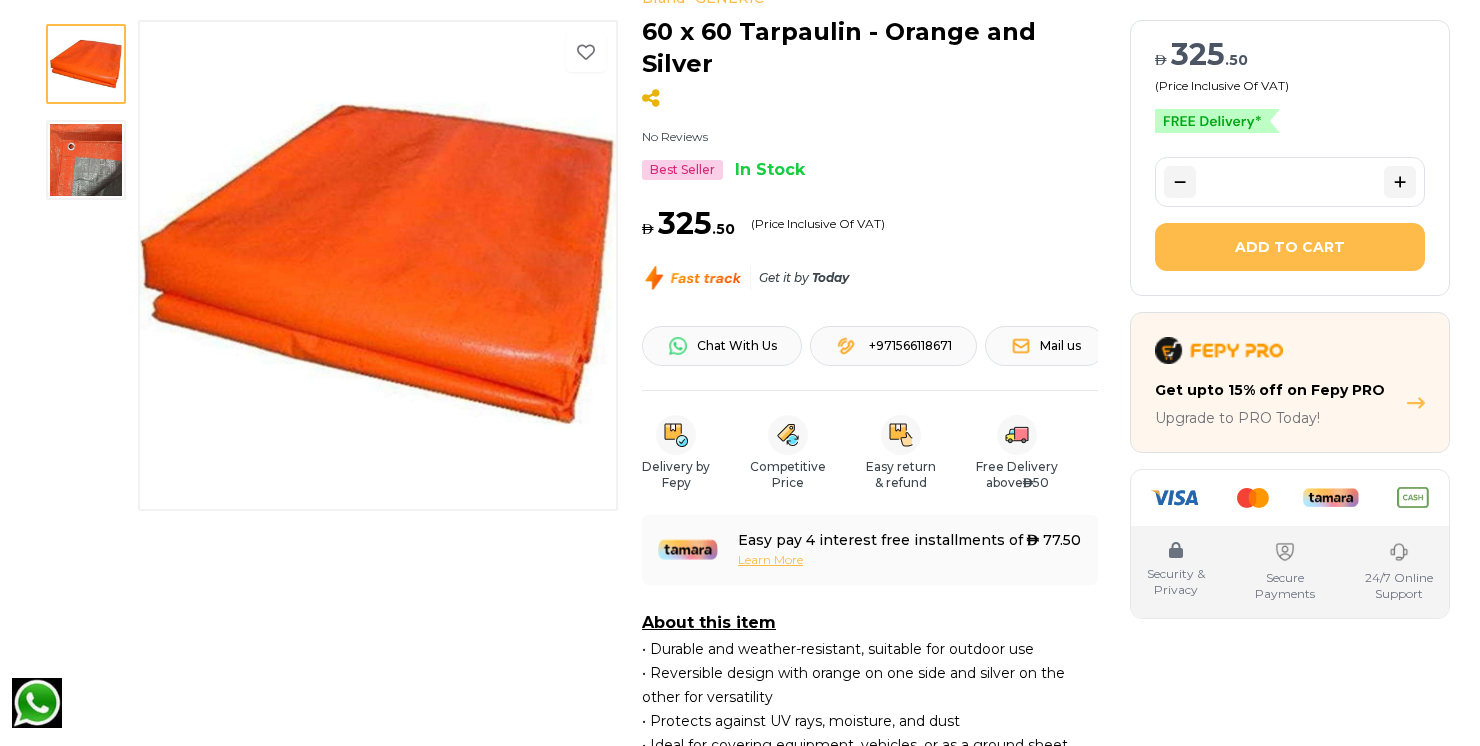 click at bounding box center (86, 160) 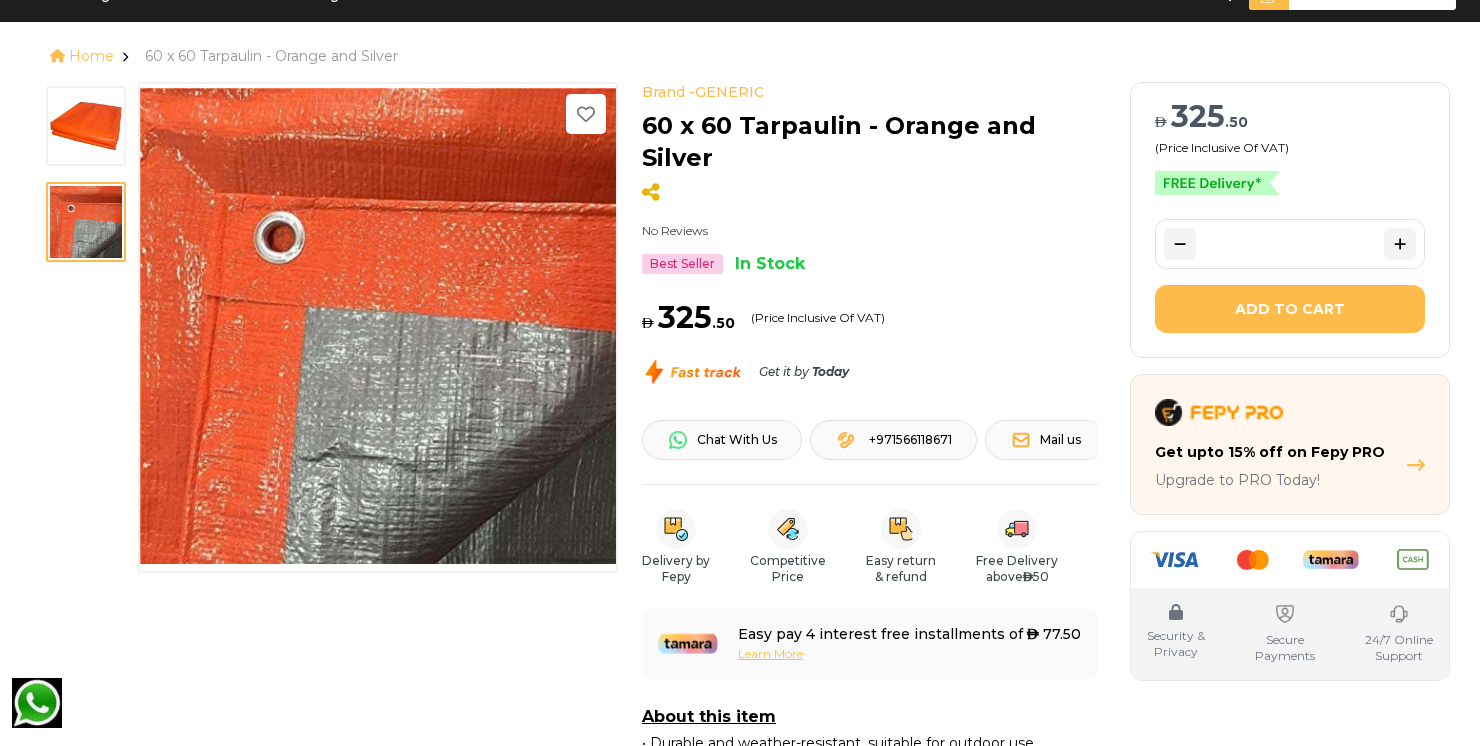 scroll, scrollTop: 100, scrollLeft: 0, axis: vertical 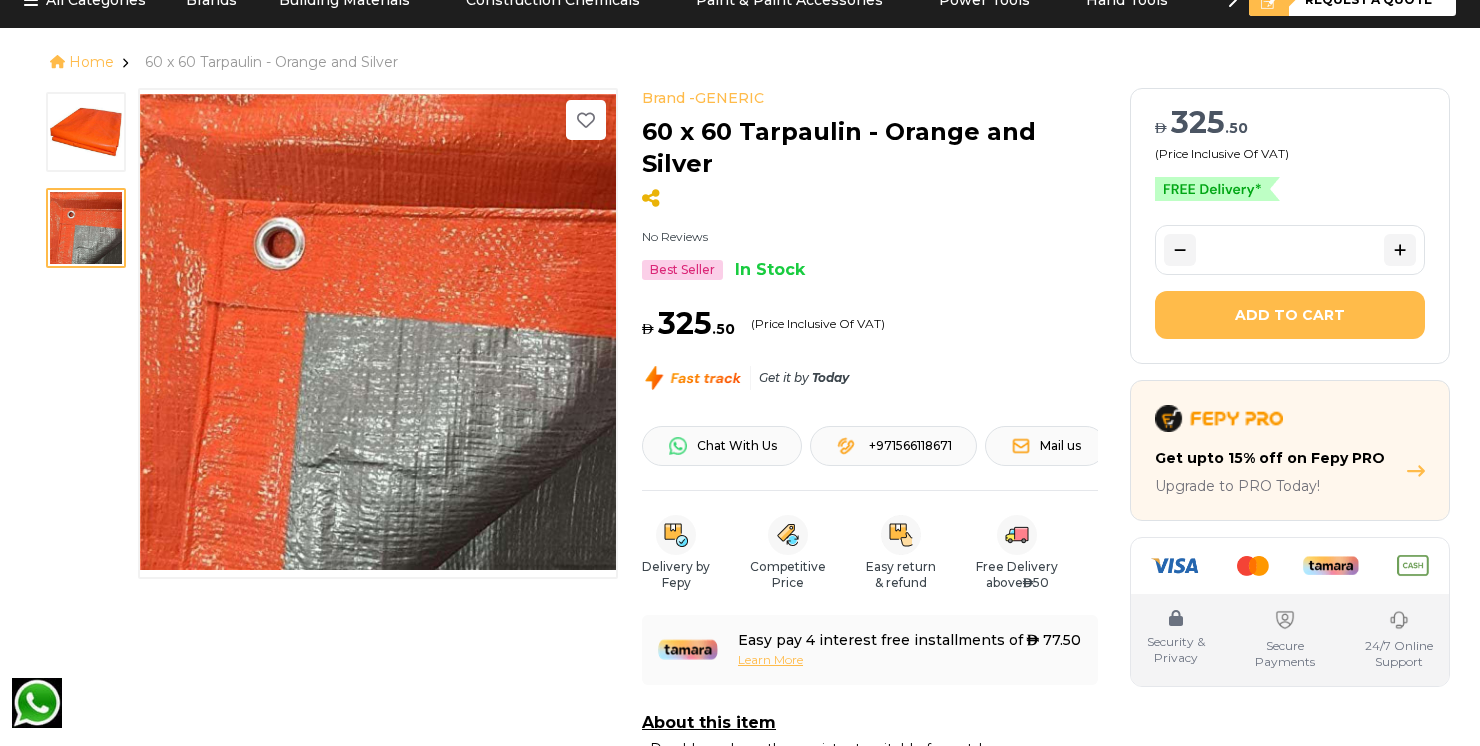 click on "Competitive  Price" at bounding box center [788, 575] 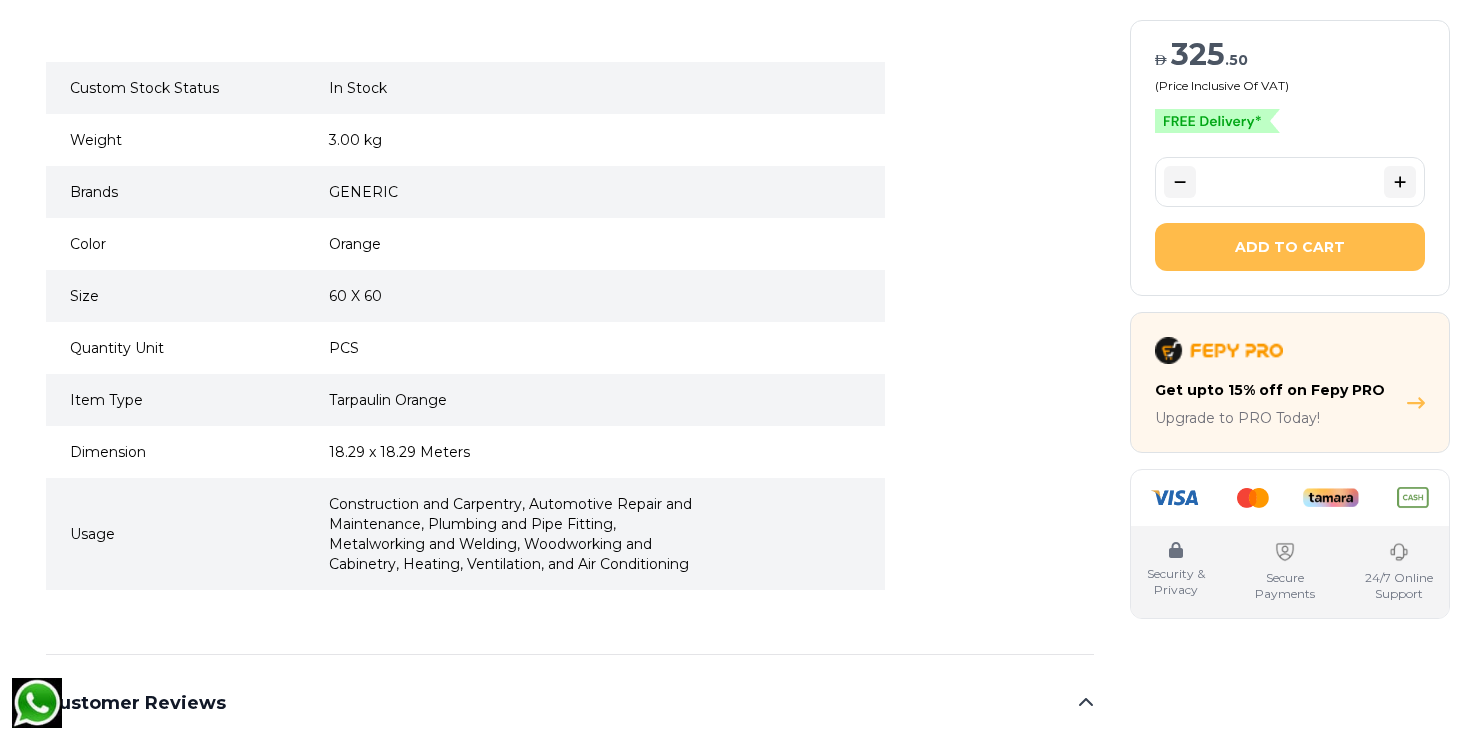 scroll, scrollTop: 1400, scrollLeft: 0, axis: vertical 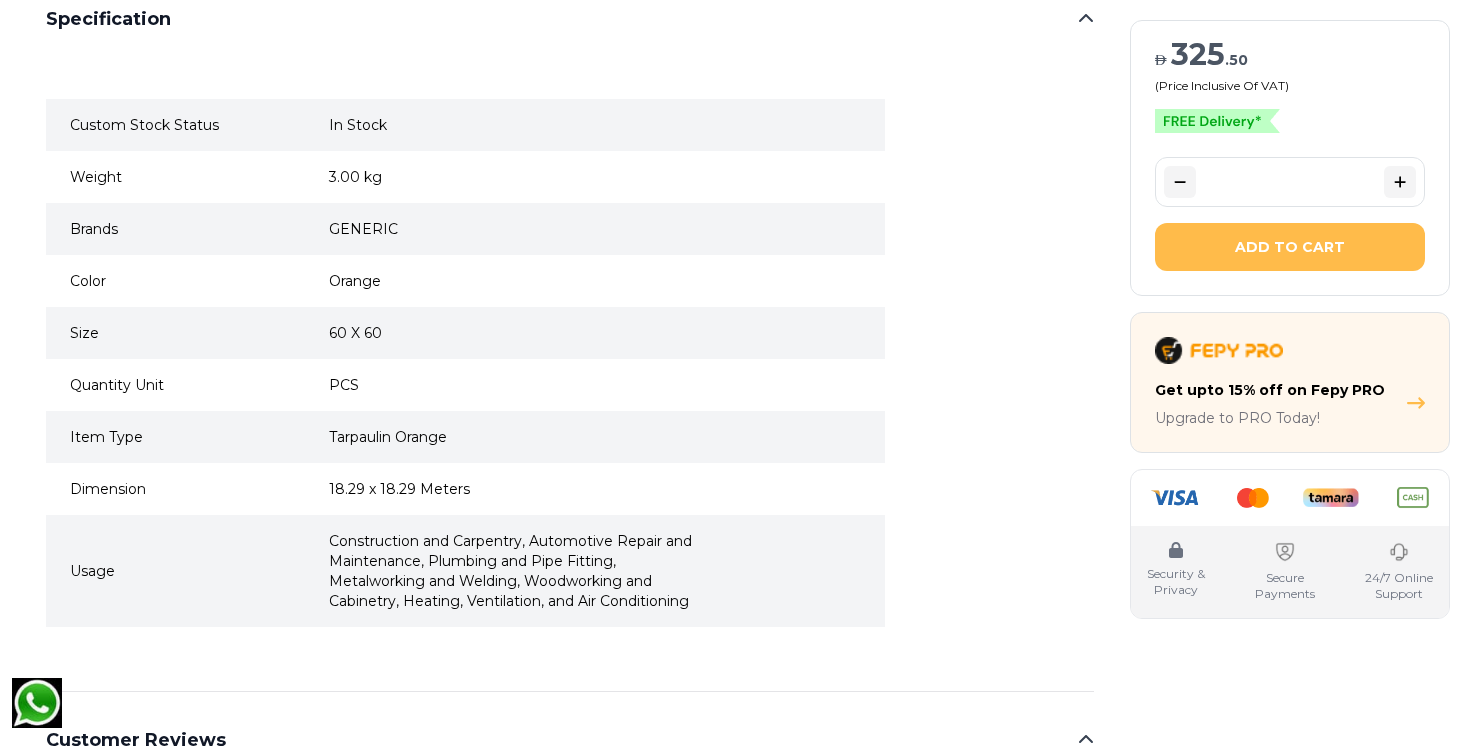 click on "3.00 kg" at bounding box center [521, 177] 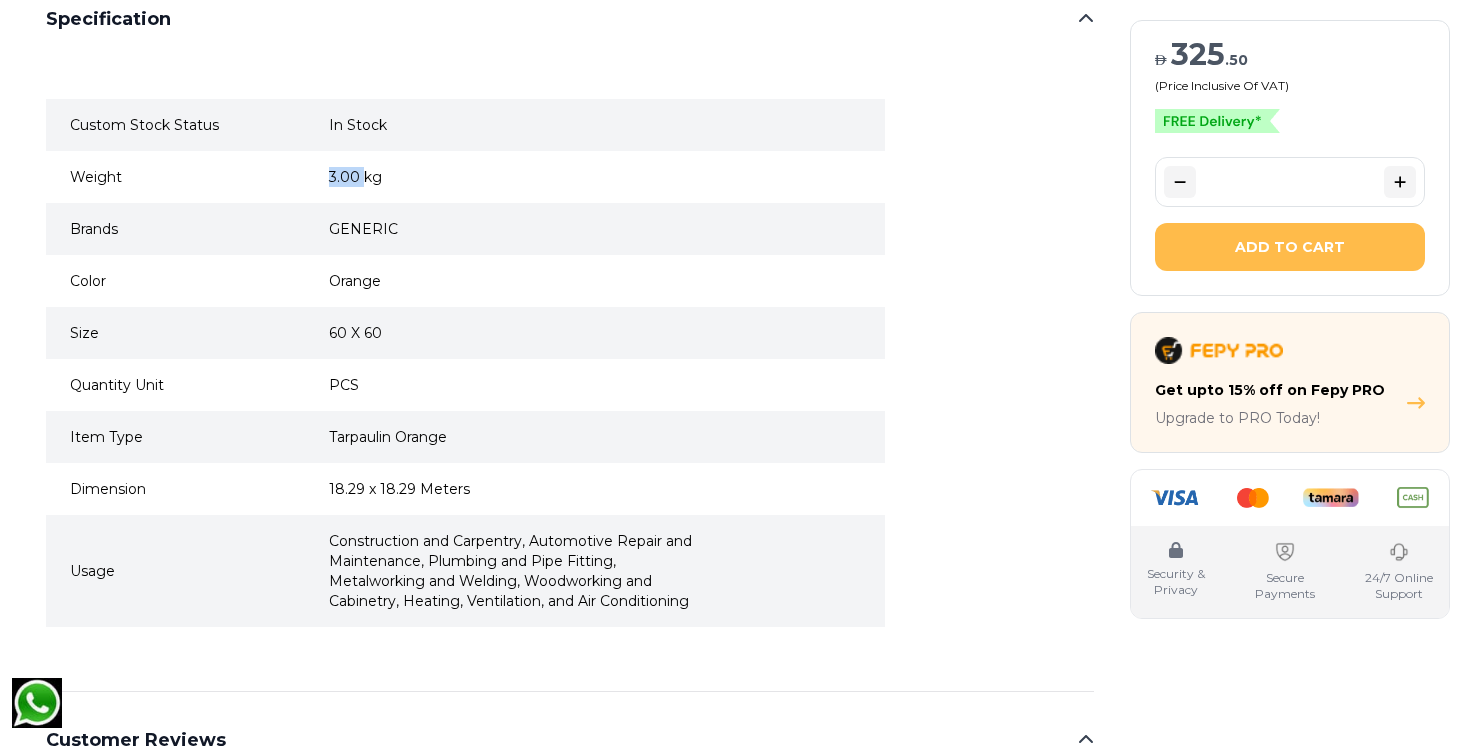 click on "3.00 kg" at bounding box center (521, 177) 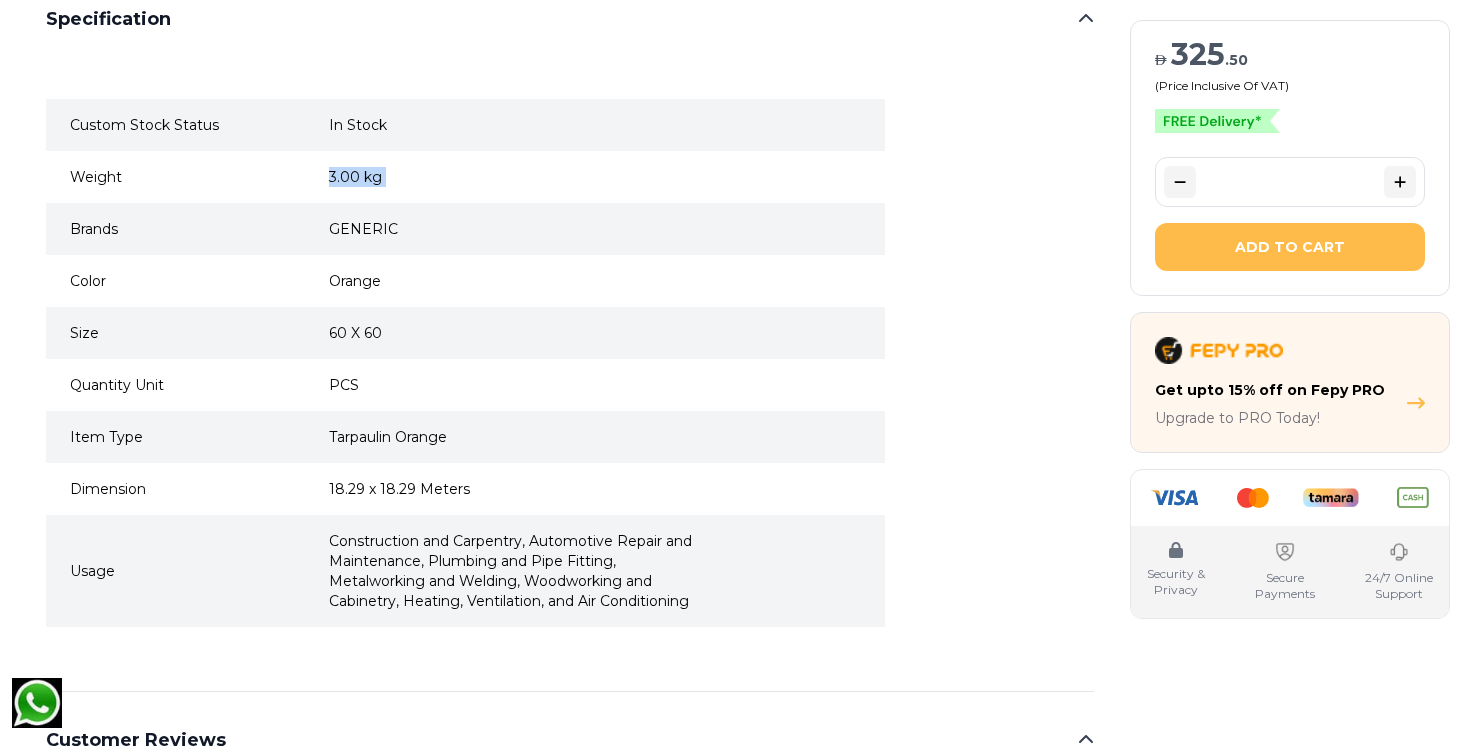 click on "3.00 kg" at bounding box center [521, 177] 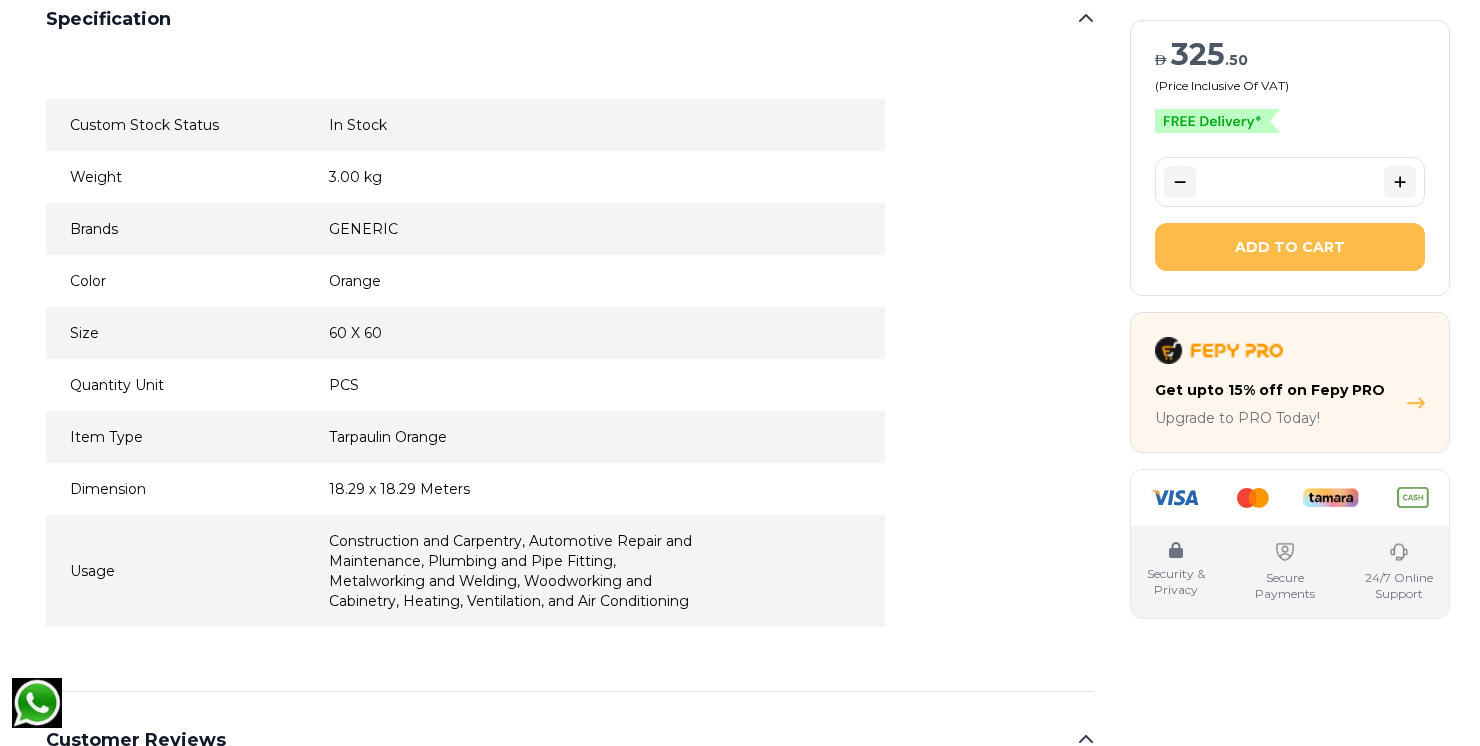 drag, startPoint x: 338, startPoint y: 179, endPoint x: 364, endPoint y: 376, distance: 198.70833 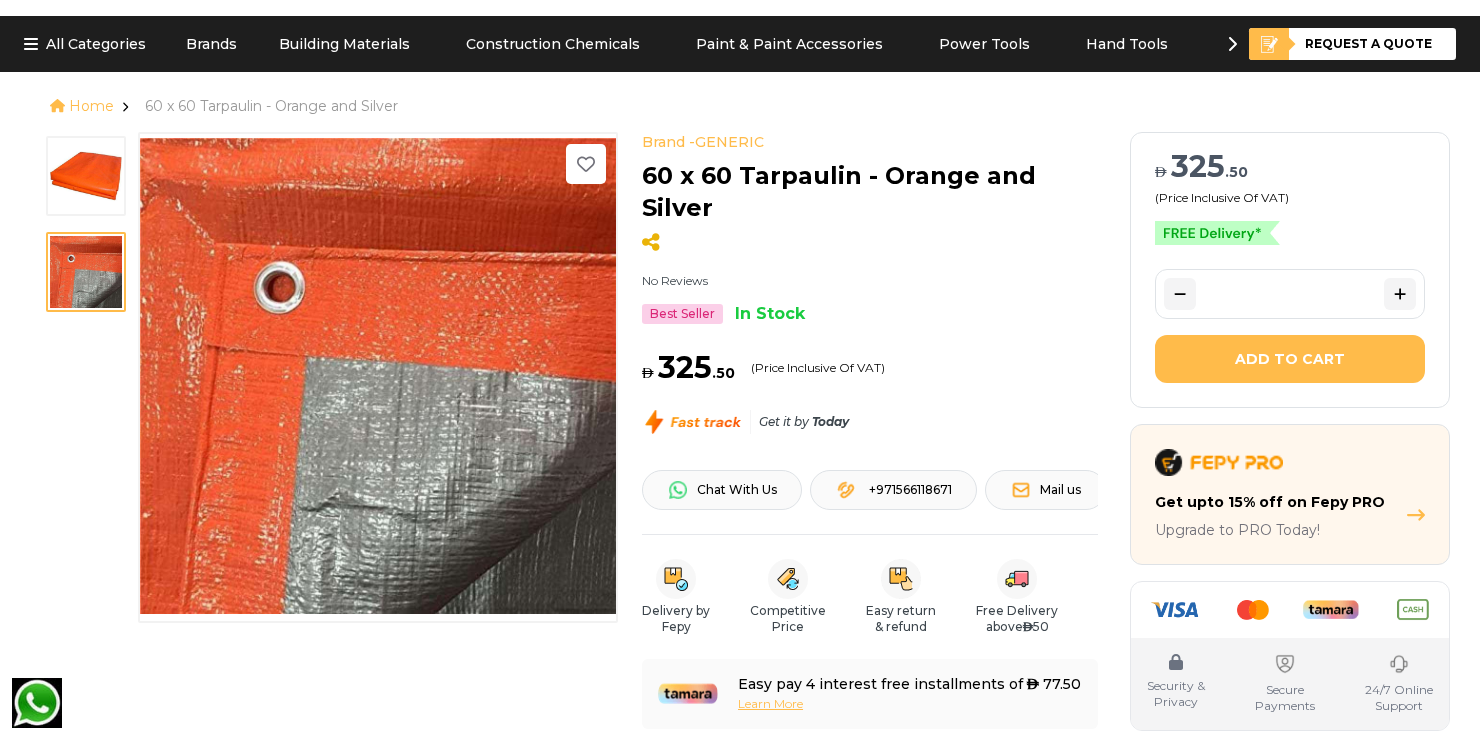 scroll, scrollTop: 0, scrollLeft: 0, axis: both 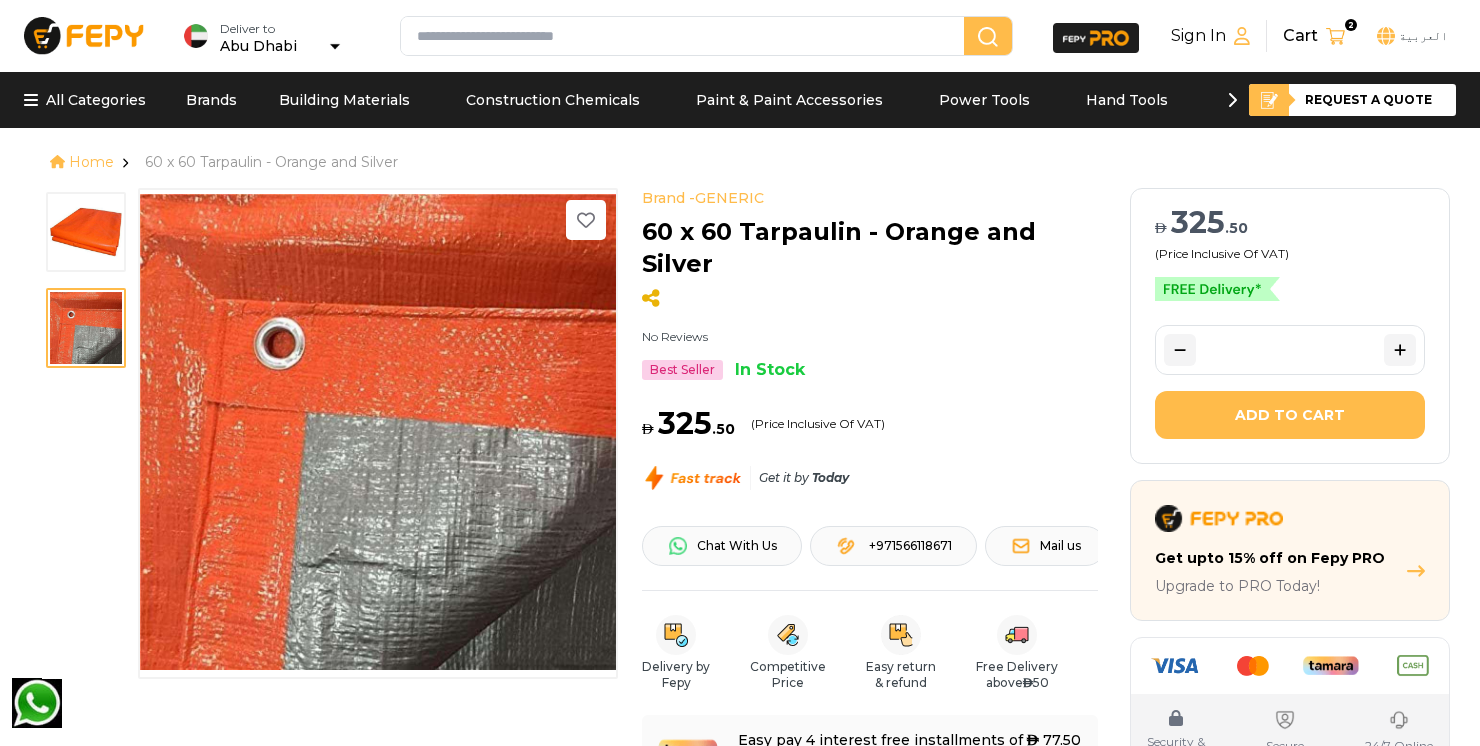 click on "325" at bounding box center (685, 423) 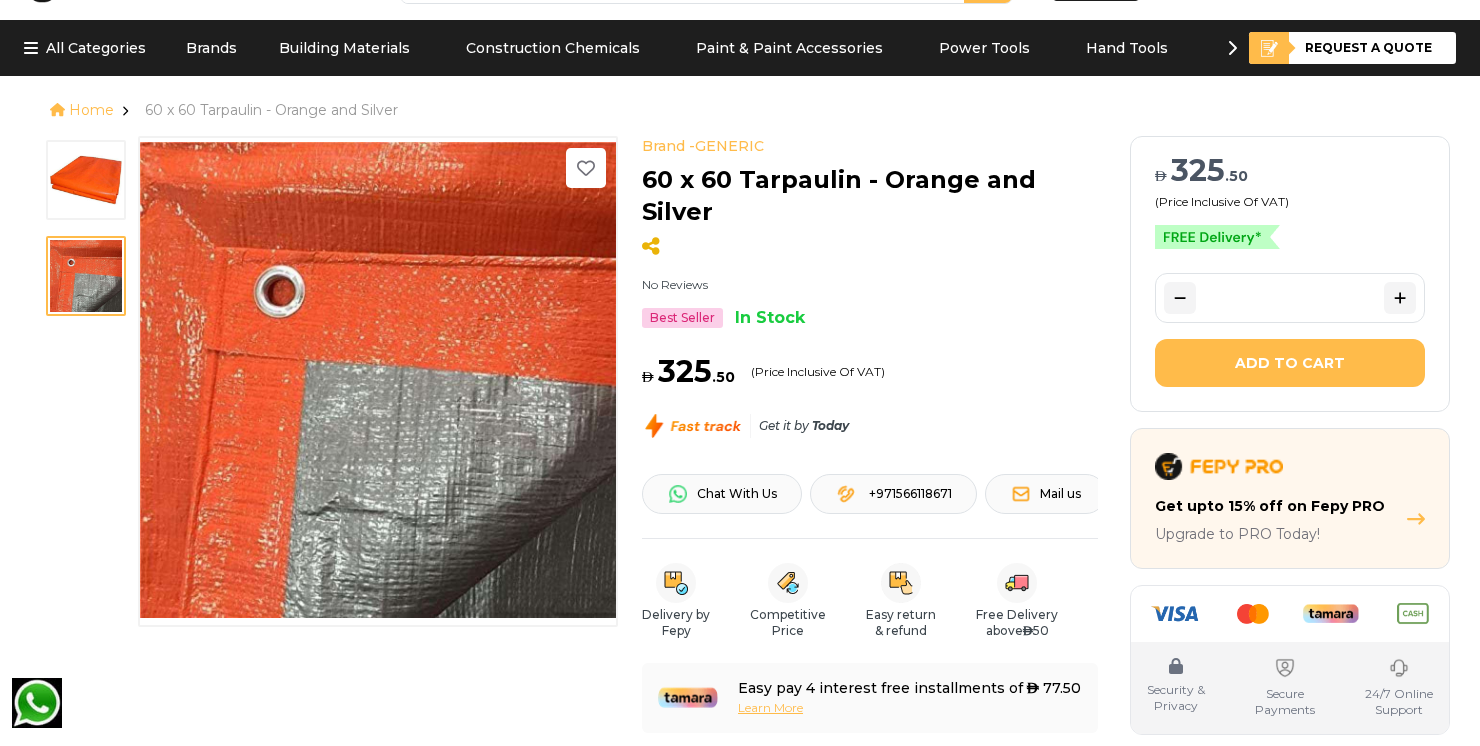 scroll, scrollTop: 100, scrollLeft: 0, axis: vertical 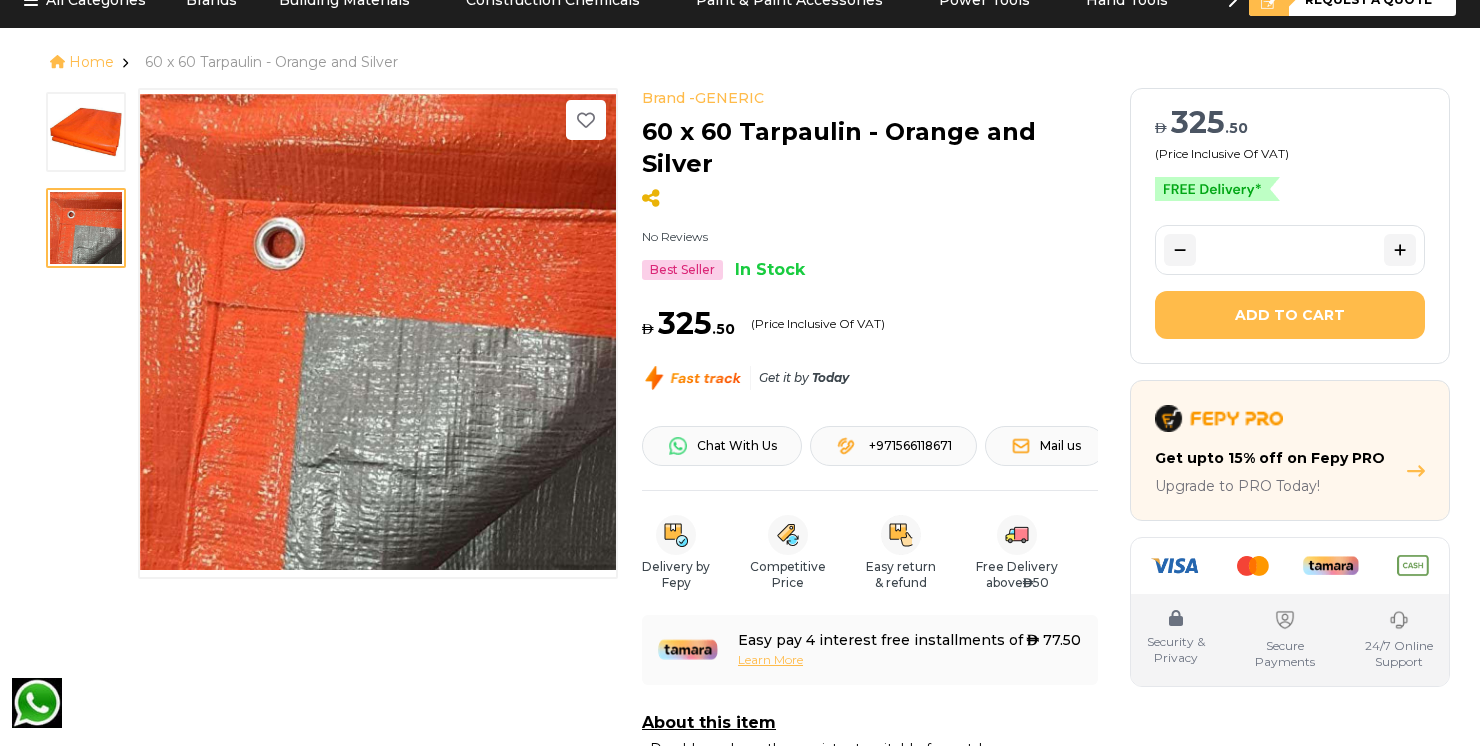 drag, startPoint x: 790, startPoint y: 561, endPoint x: 800, endPoint y: 569, distance: 12.806249 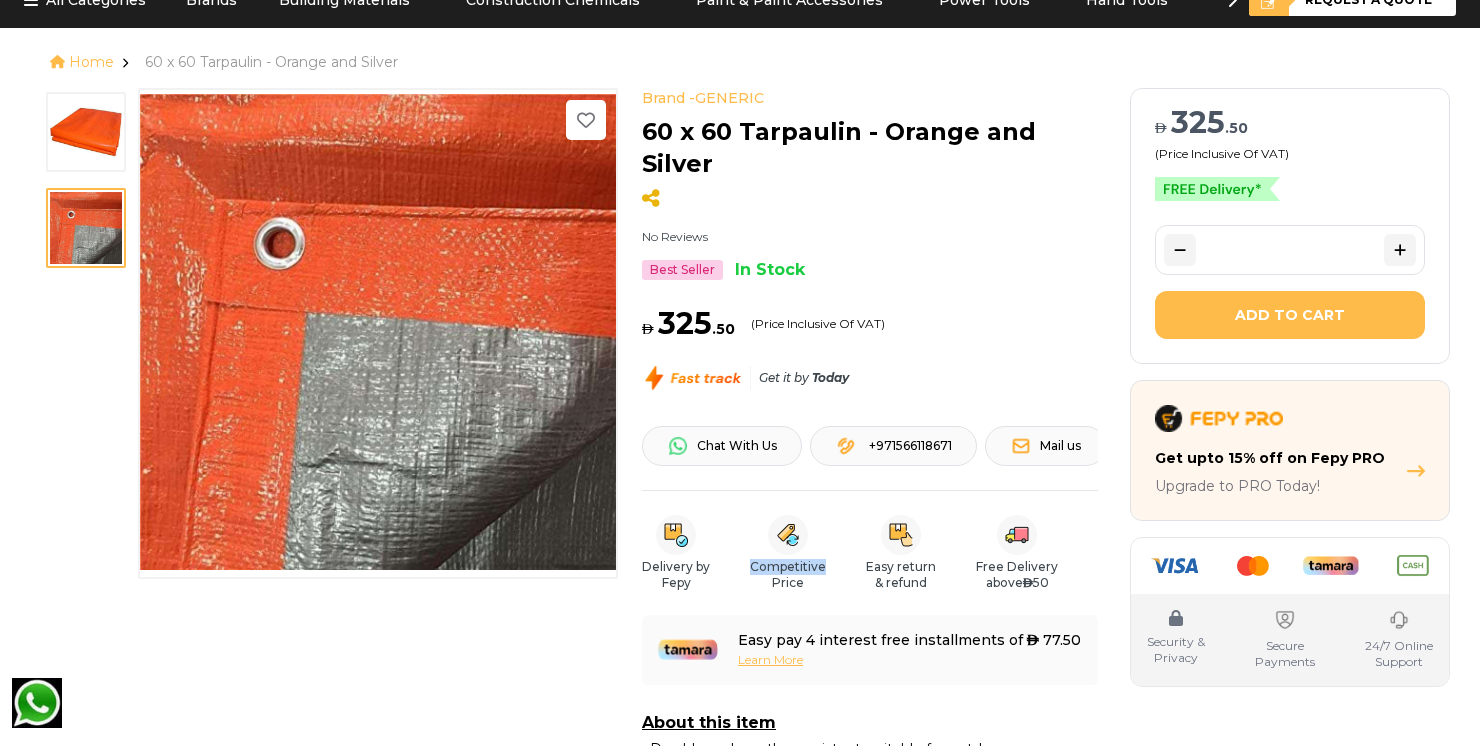 click on "Competitive  Price" at bounding box center [788, 575] 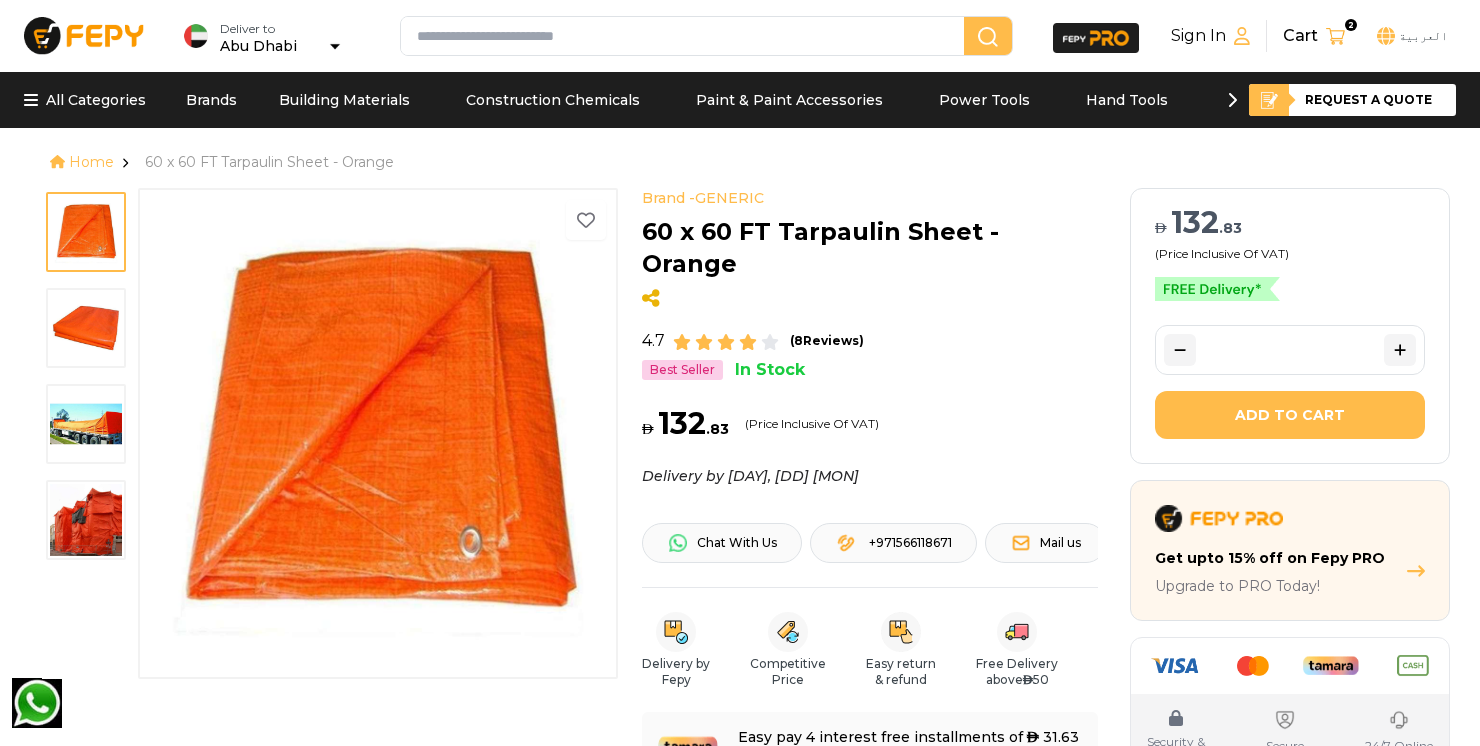 scroll, scrollTop: 0, scrollLeft: 0, axis: both 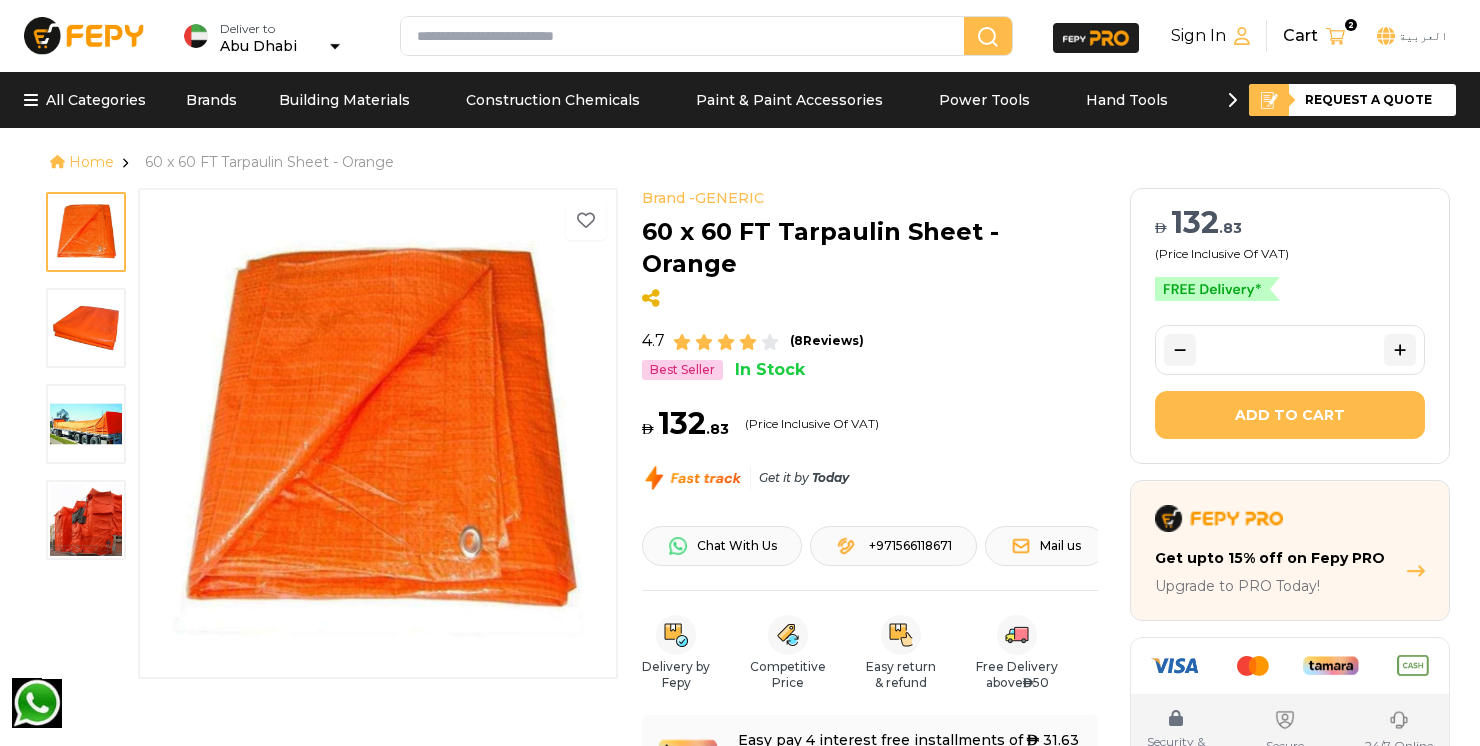 click at bounding box center [686, 36] 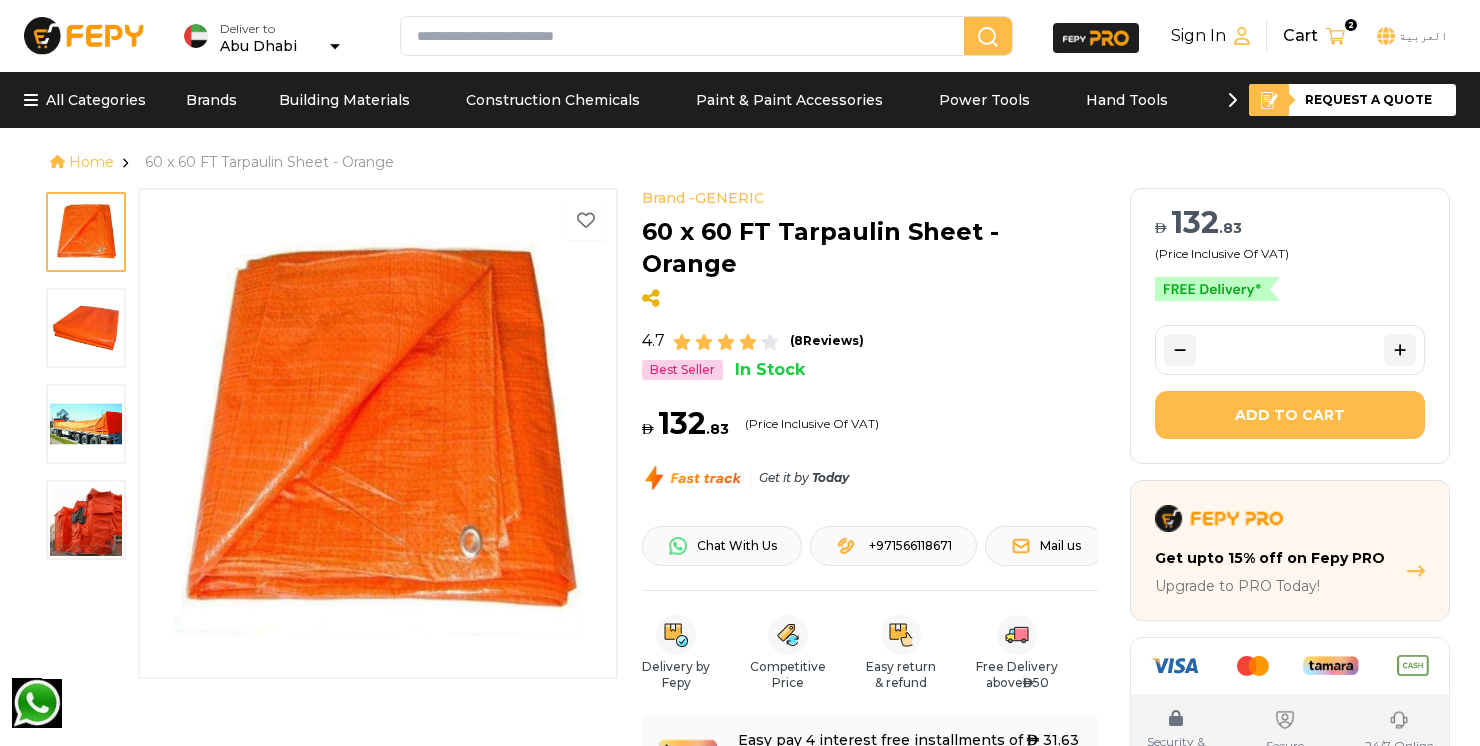 click at bounding box center [686, 36] 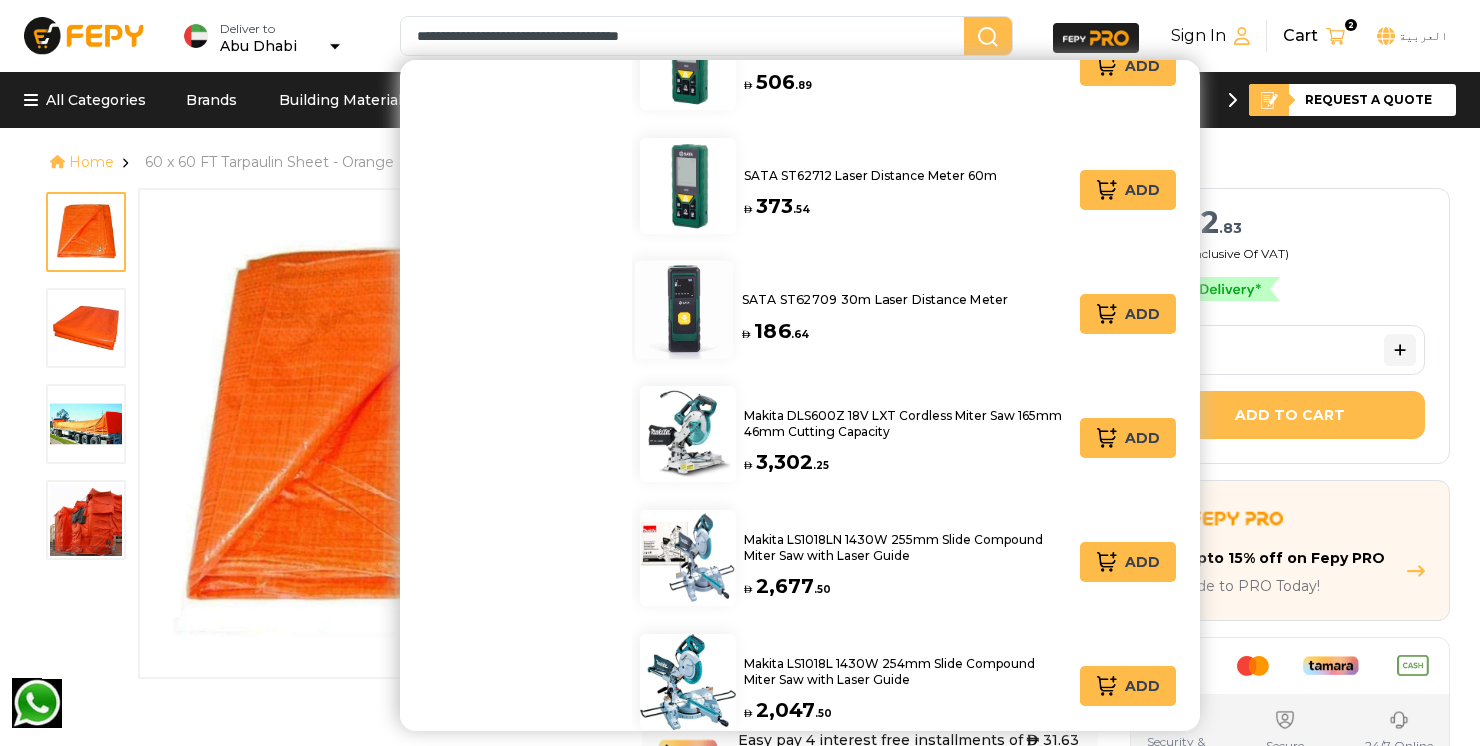 scroll, scrollTop: 1244, scrollLeft: 0, axis: vertical 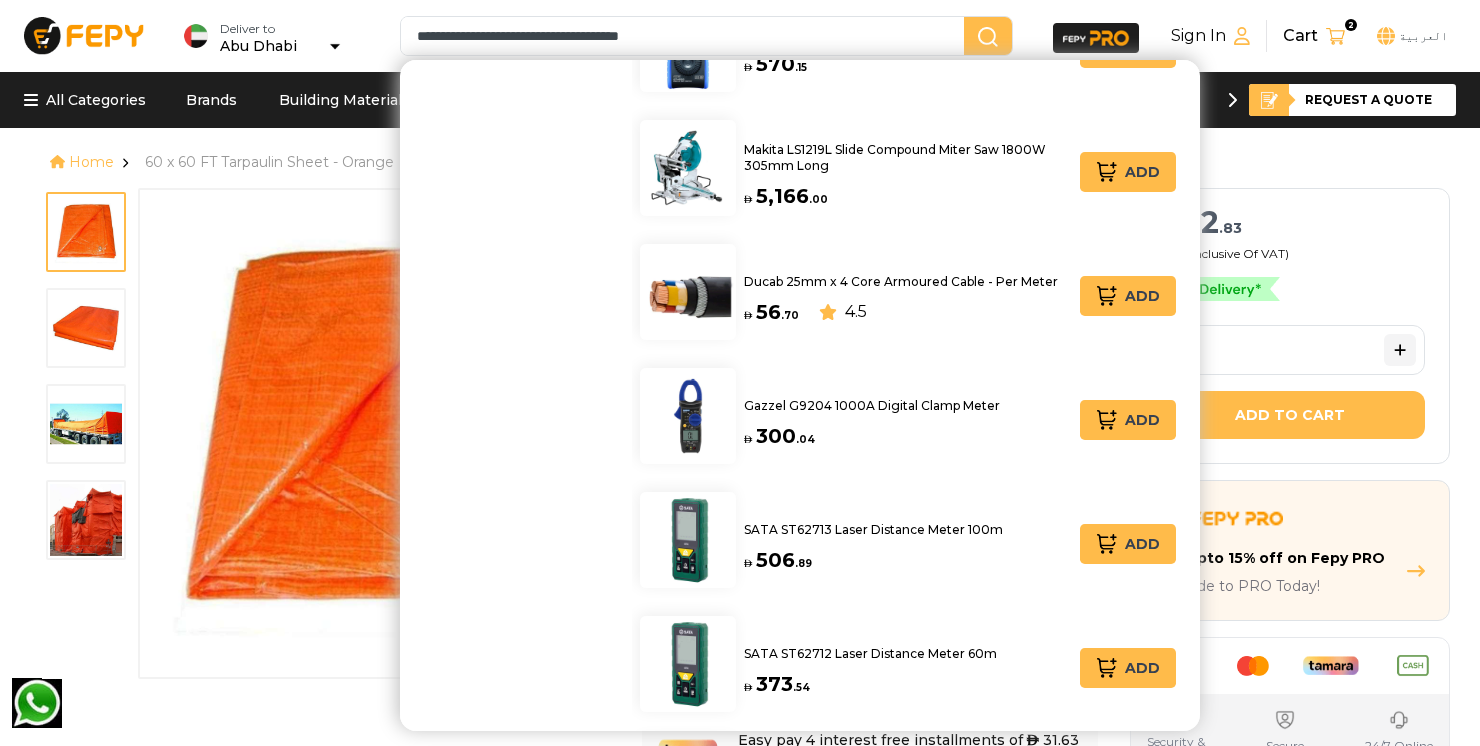 click on "**********" at bounding box center (686, 36) 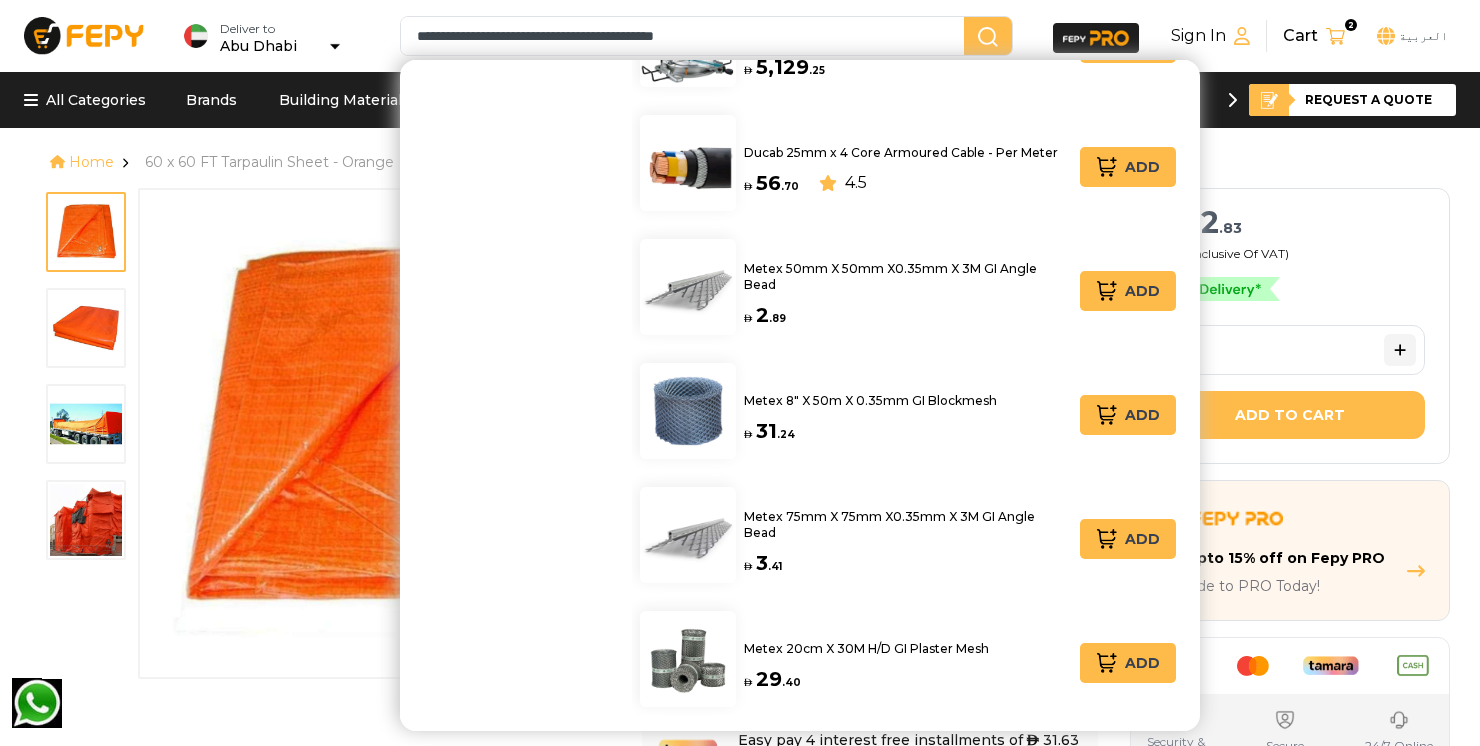 scroll, scrollTop: 248, scrollLeft: 0, axis: vertical 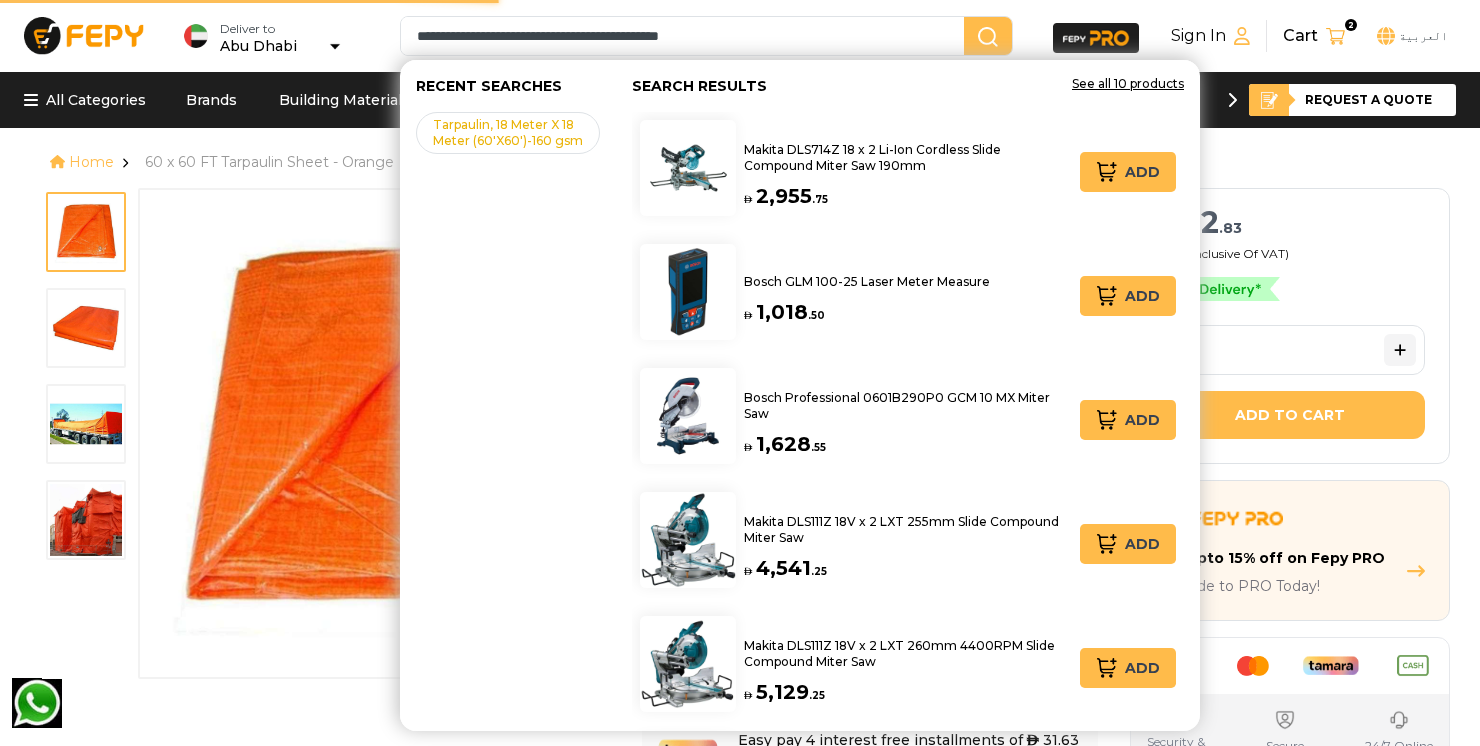 type on "**********" 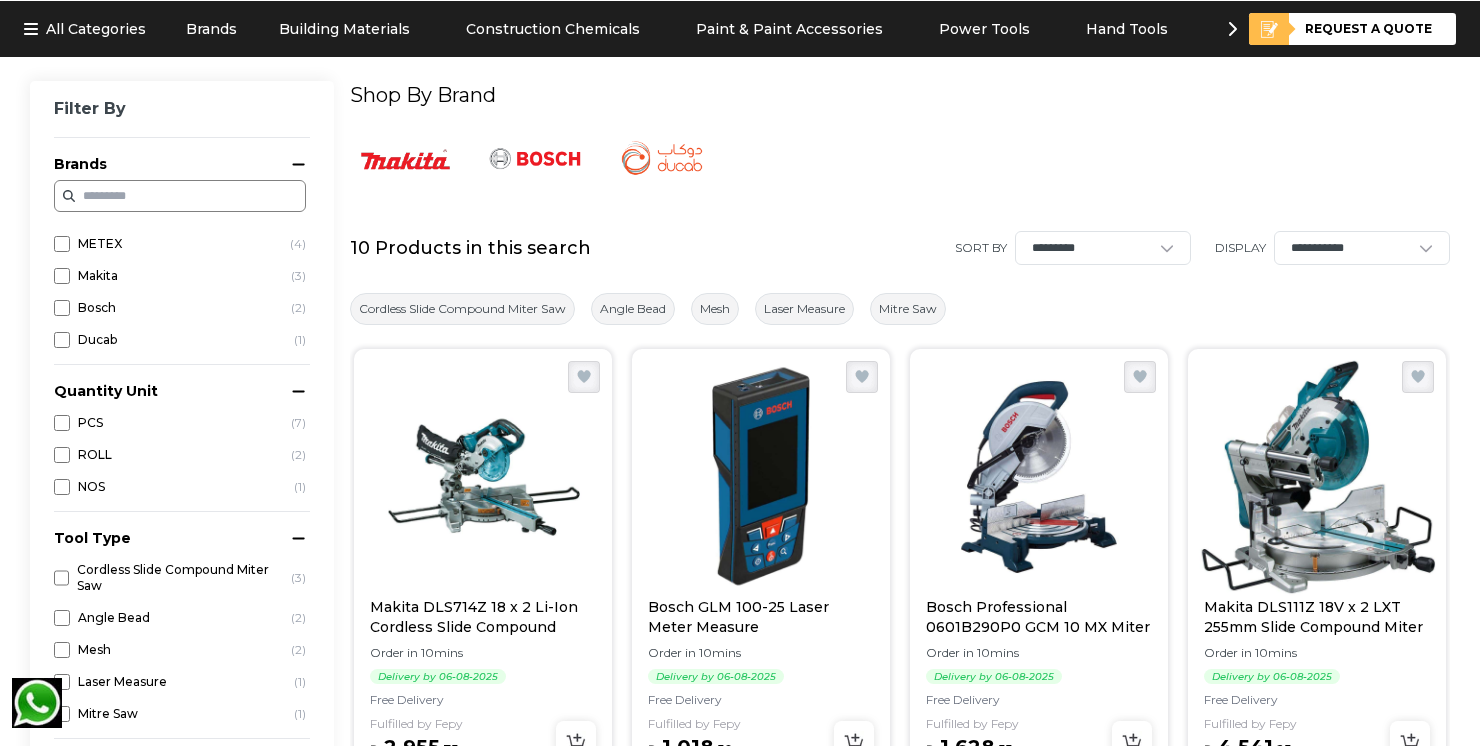 scroll, scrollTop: 0, scrollLeft: 0, axis: both 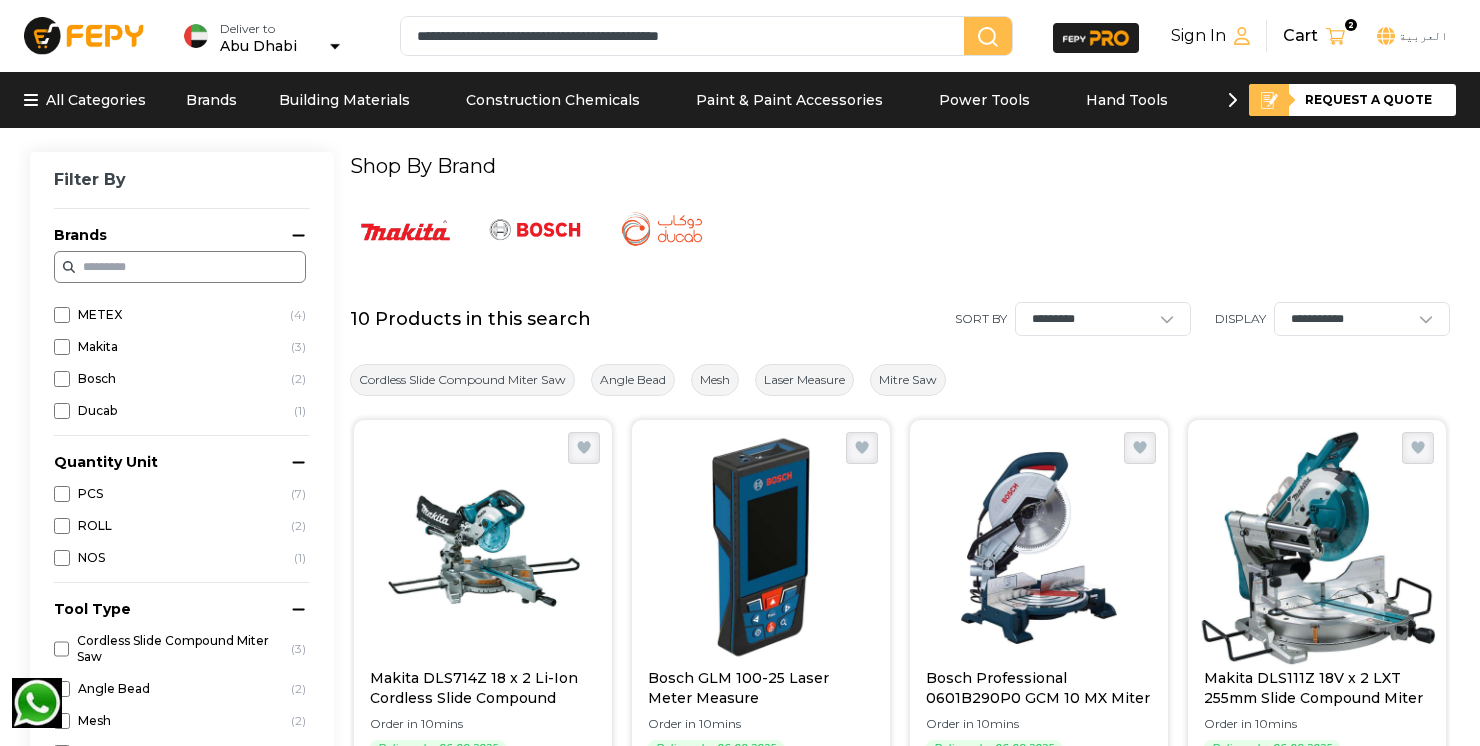 click at bounding box center [406, 230] 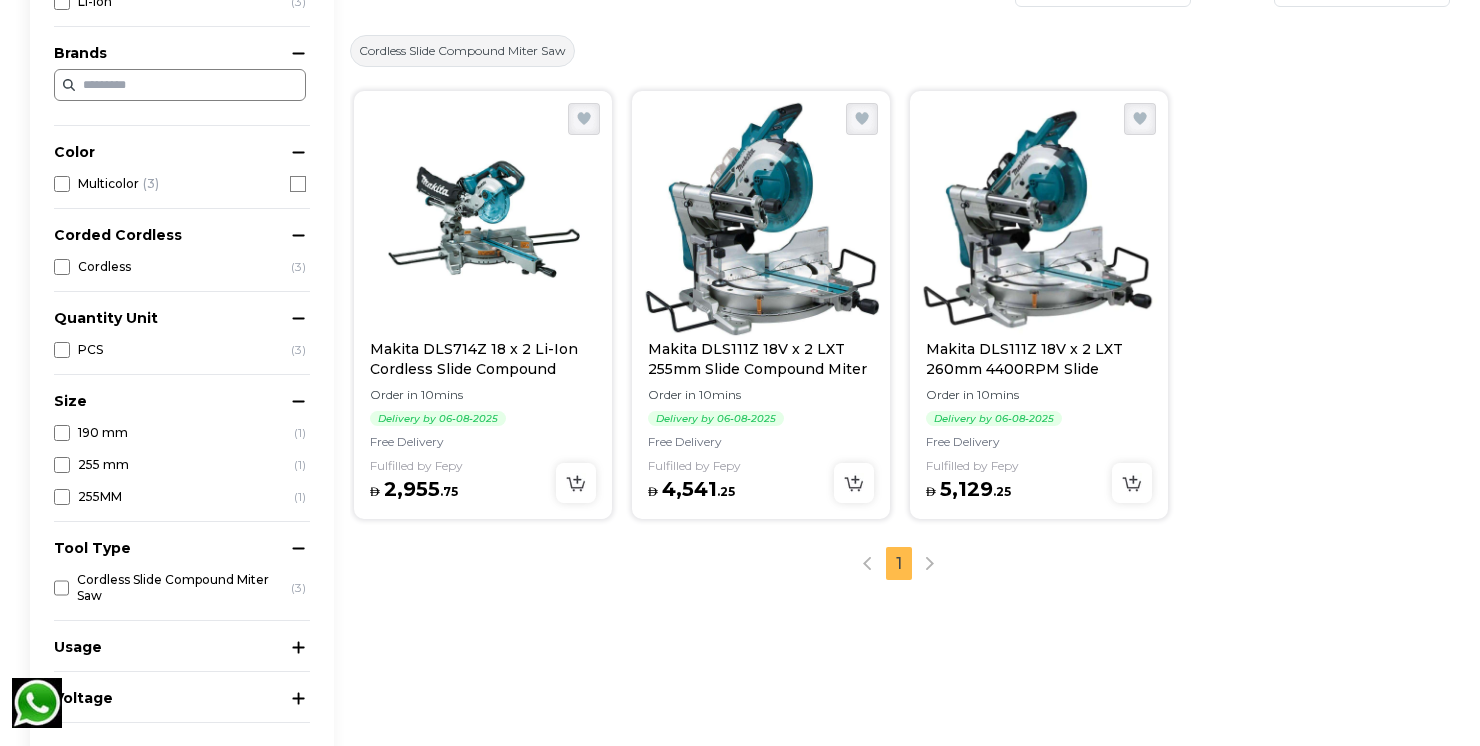scroll, scrollTop: 0, scrollLeft: 0, axis: both 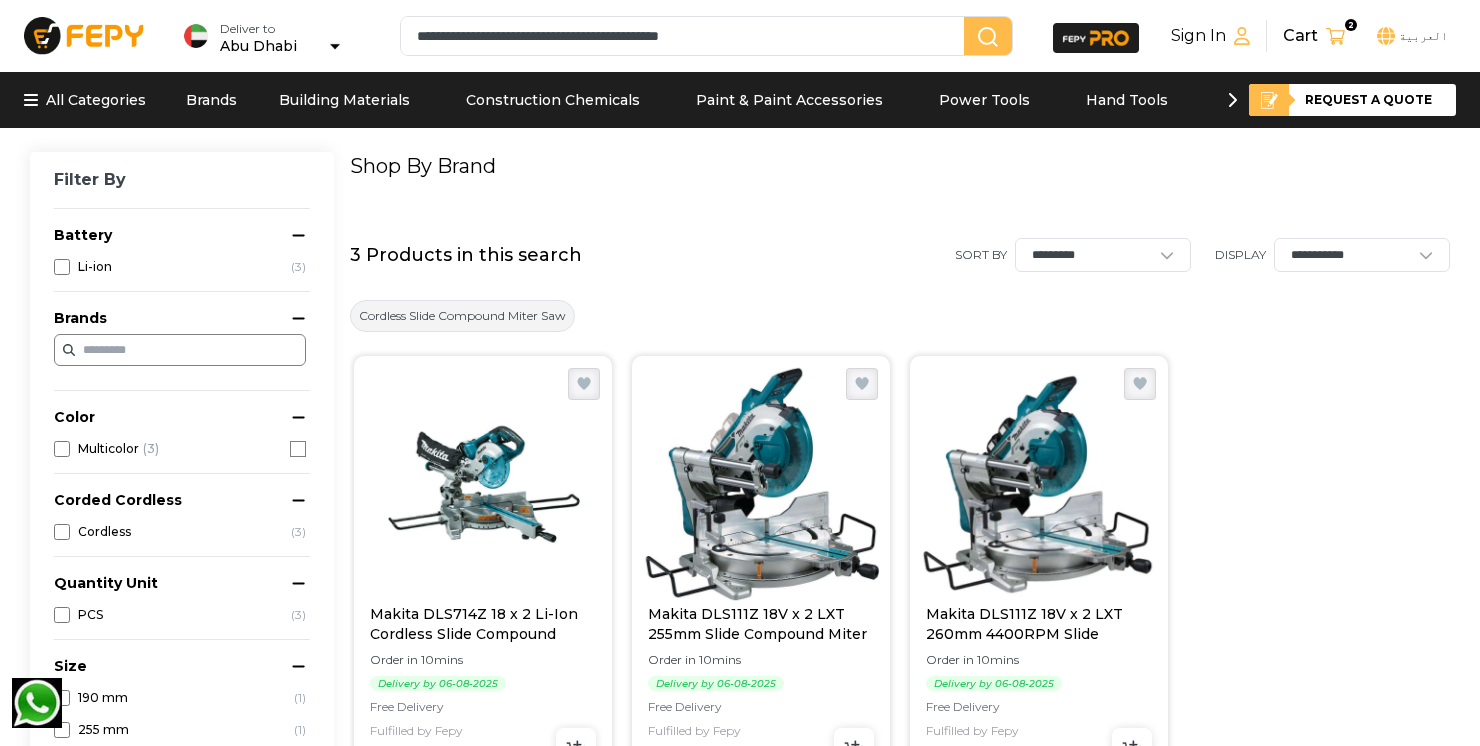 click on "**********" at bounding box center [686, 36] 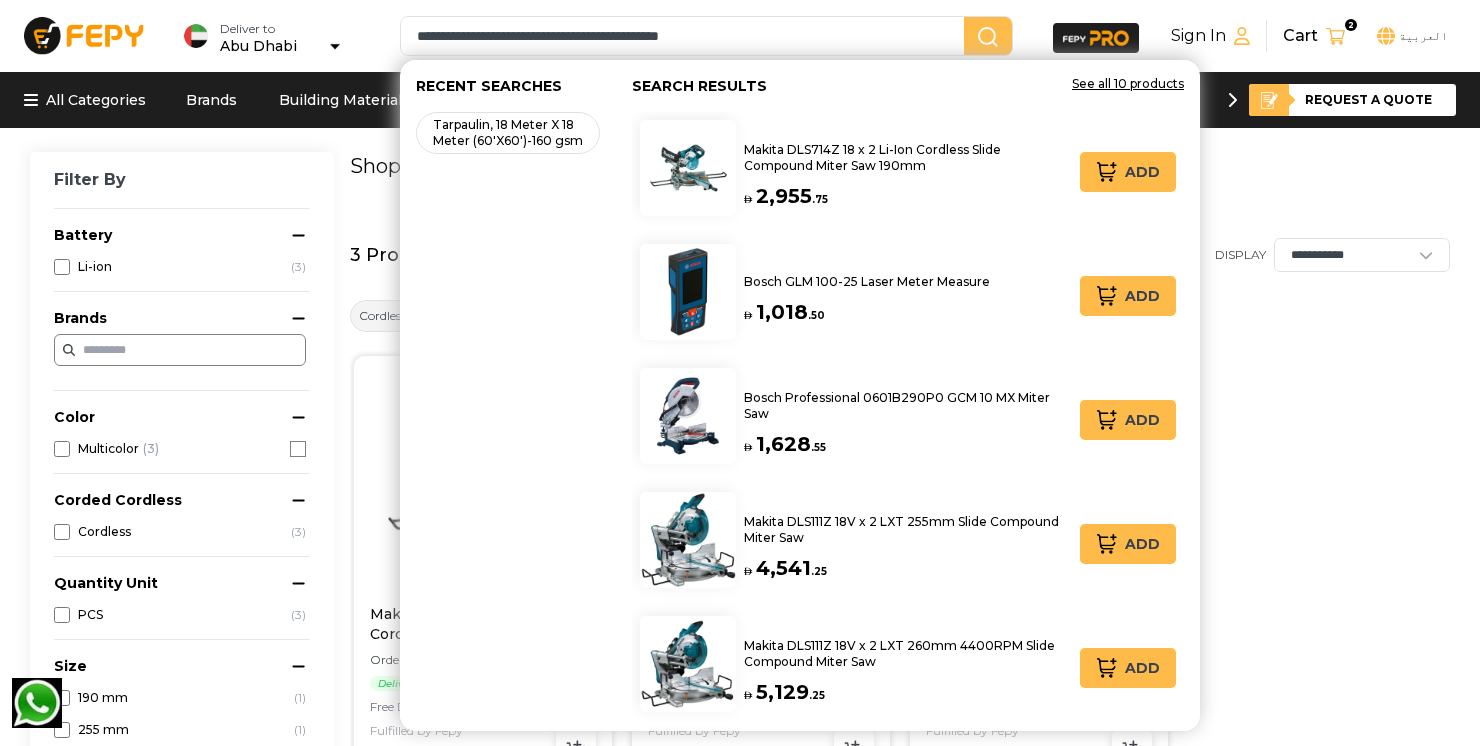 drag, startPoint x: 875, startPoint y: 39, endPoint x: 392, endPoint y: 22, distance: 483.29907 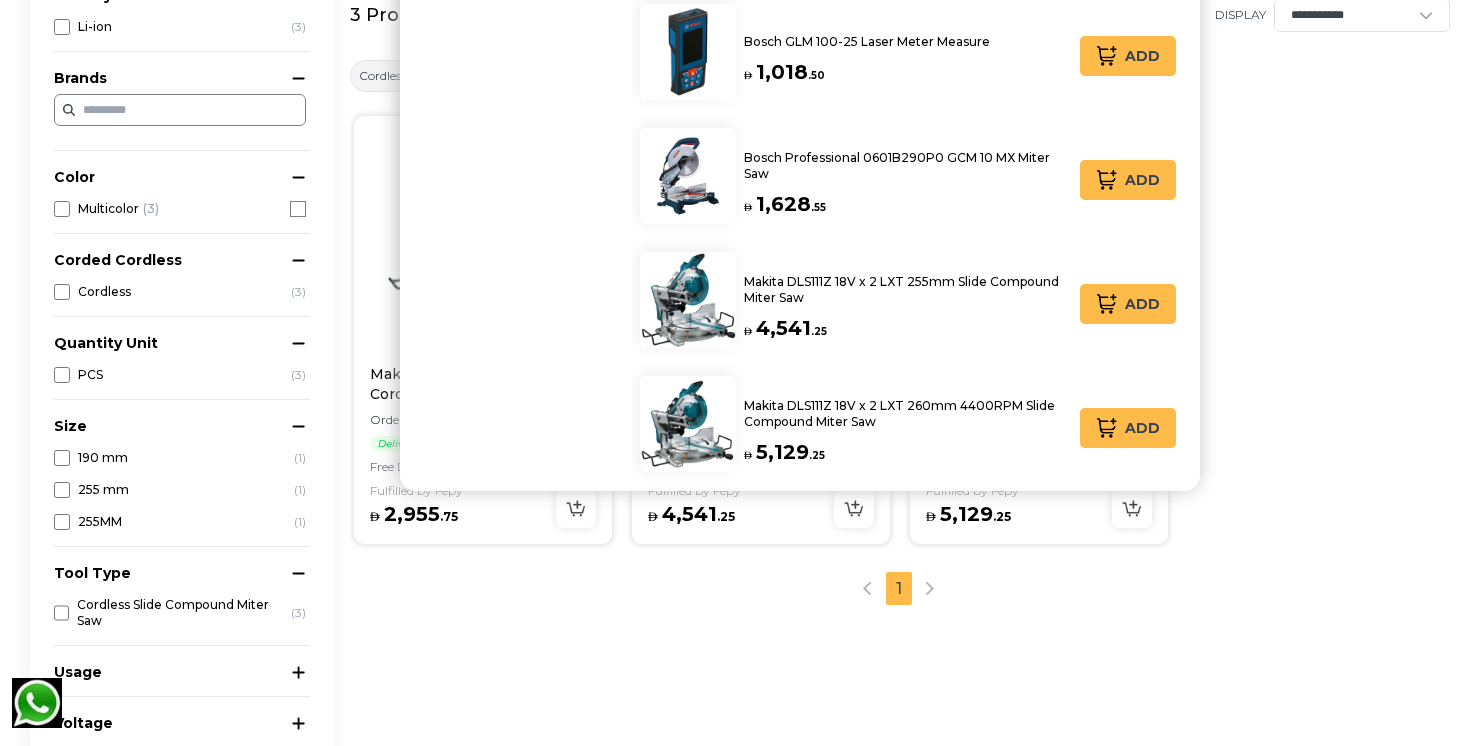 scroll, scrollTop: 400, scrollLeft: 0, axis: vertical 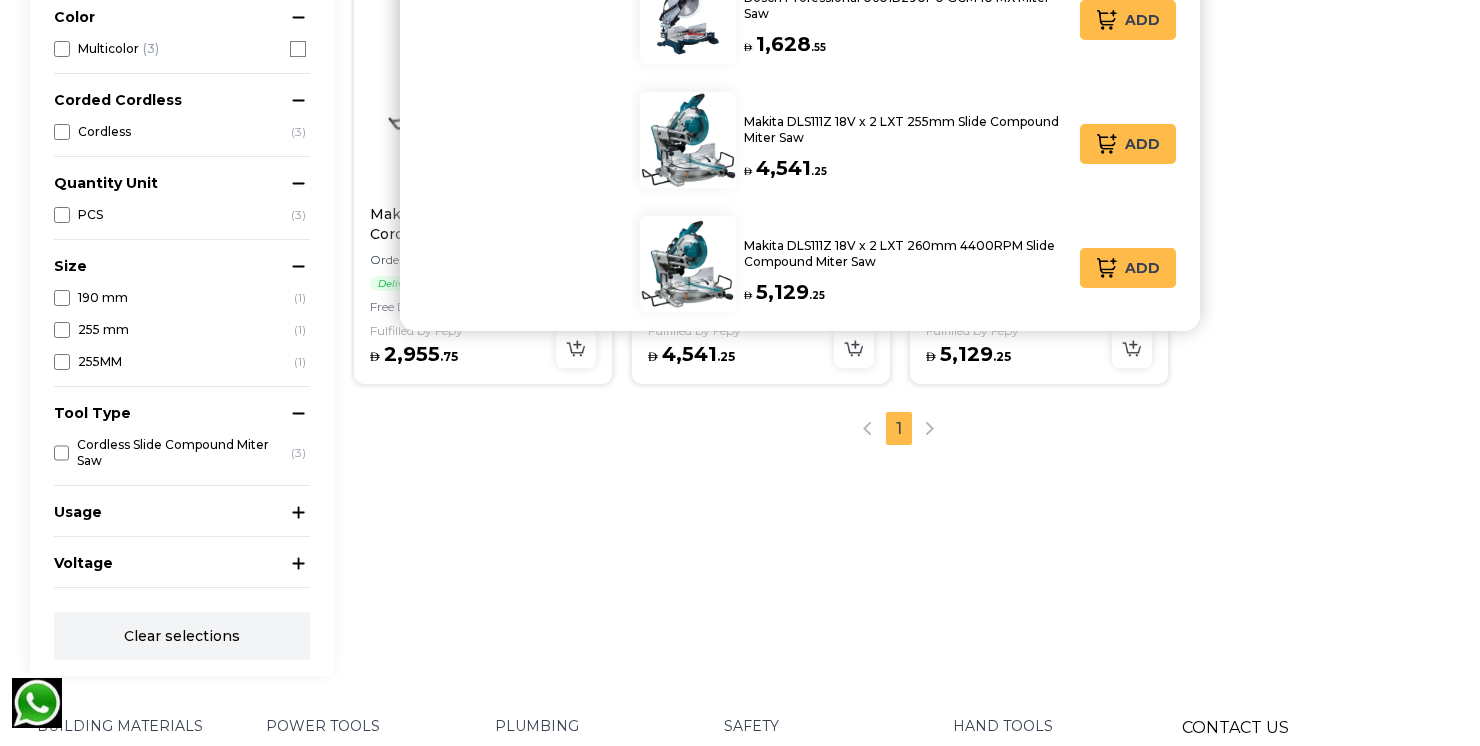 type 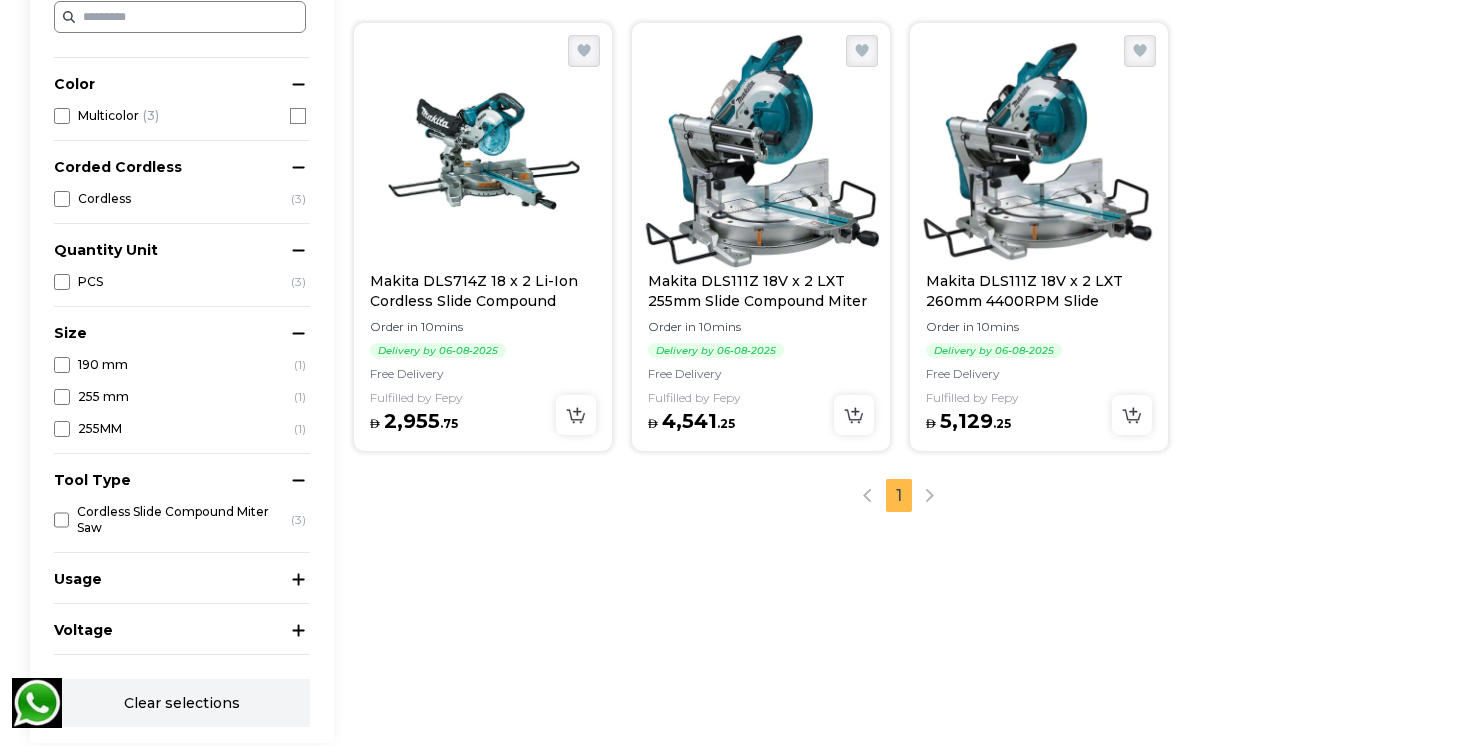 scroll, scrollTop: 300, scrollLeft: 0, axis: vertical 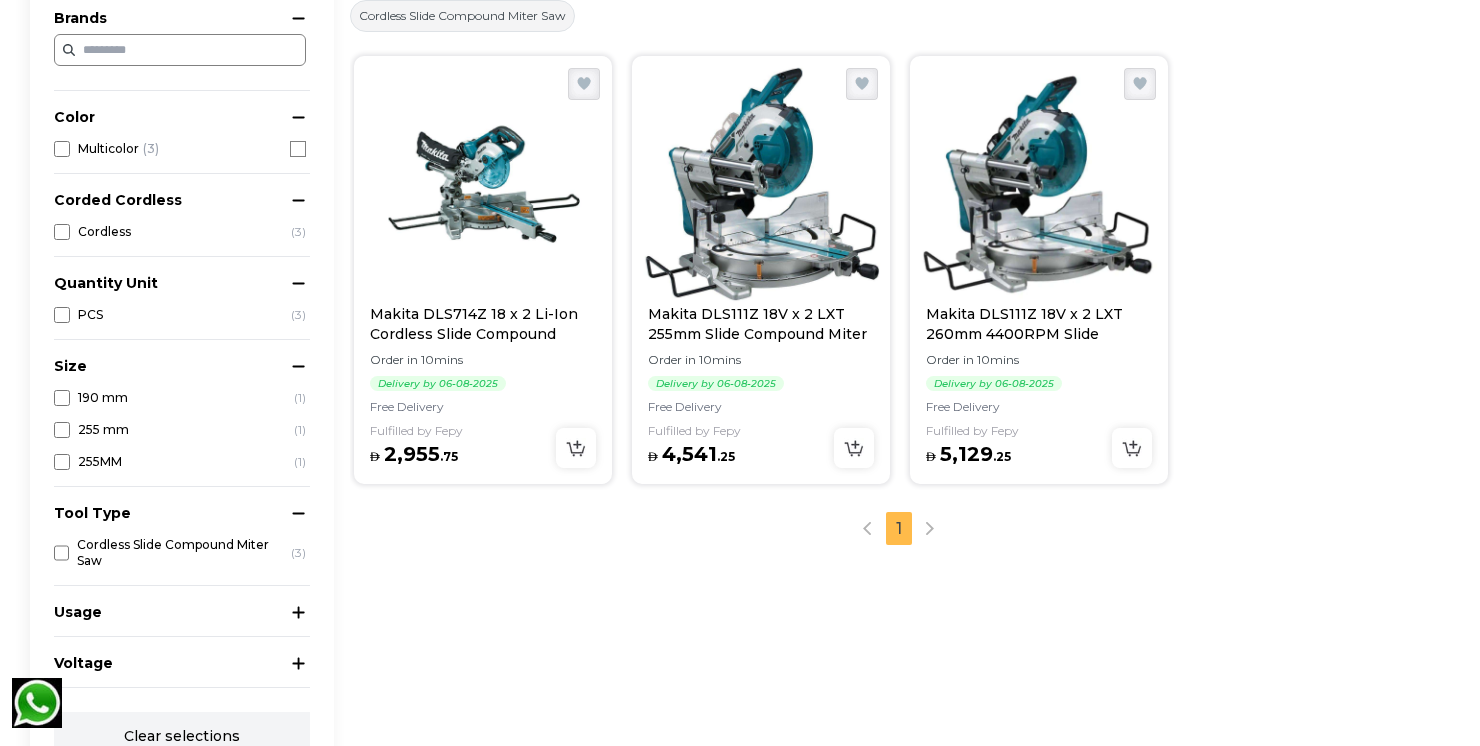 click on "Makita DLS714Z 18 x 2 Li-Ion Cordless Slide Compound Miter Saw 190mm" at bounding box center (483, 324) 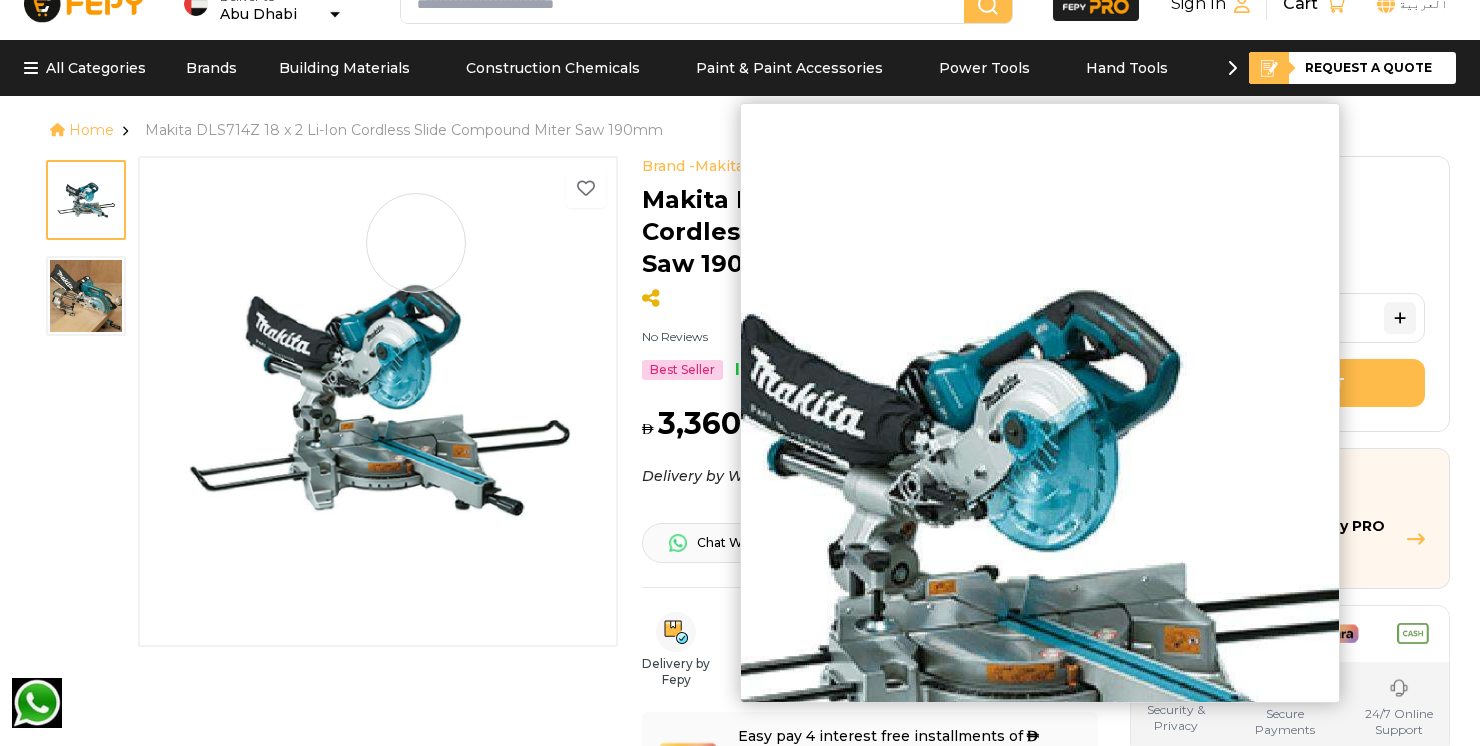 scroll, scrollTop: 0, scrollLeft: 0, axis: both 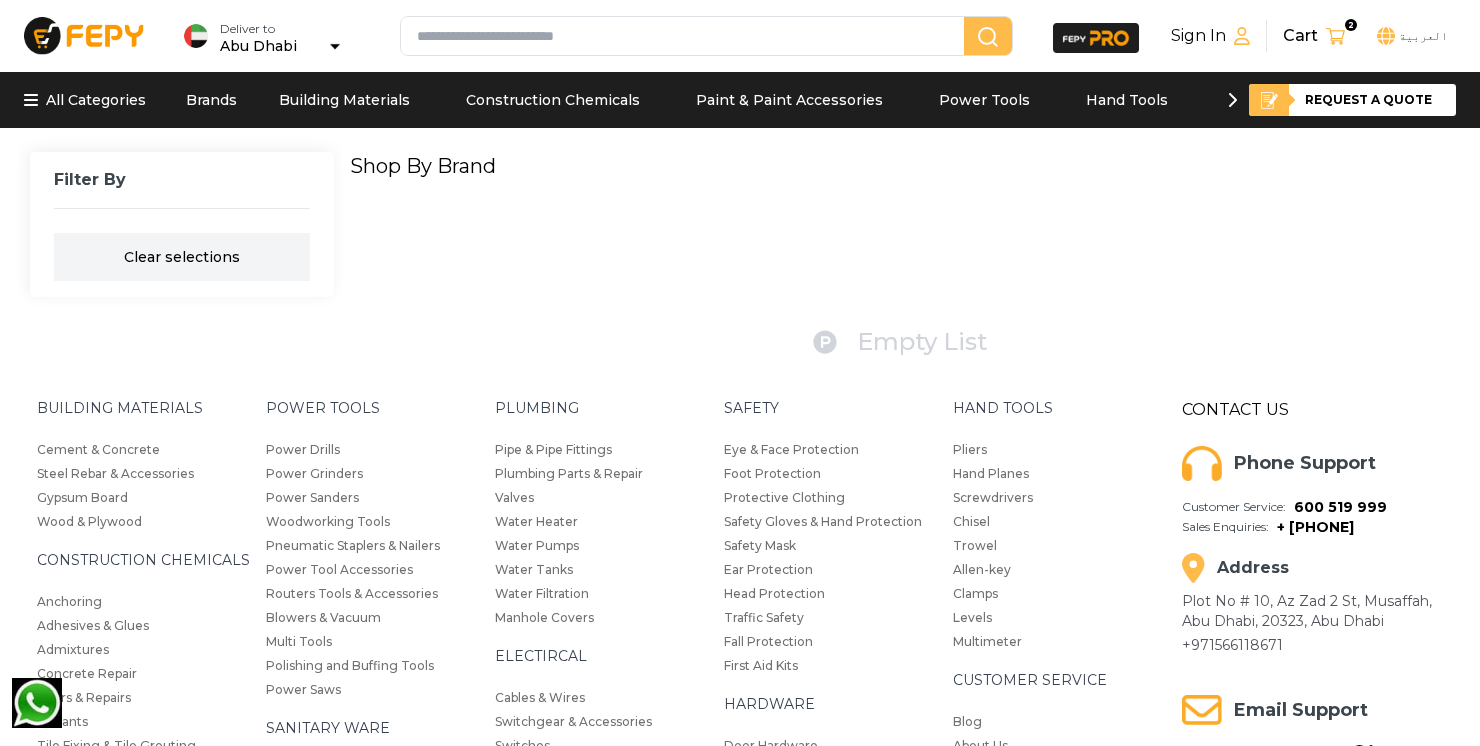click on "Brands" at bounding box center [211, 100] 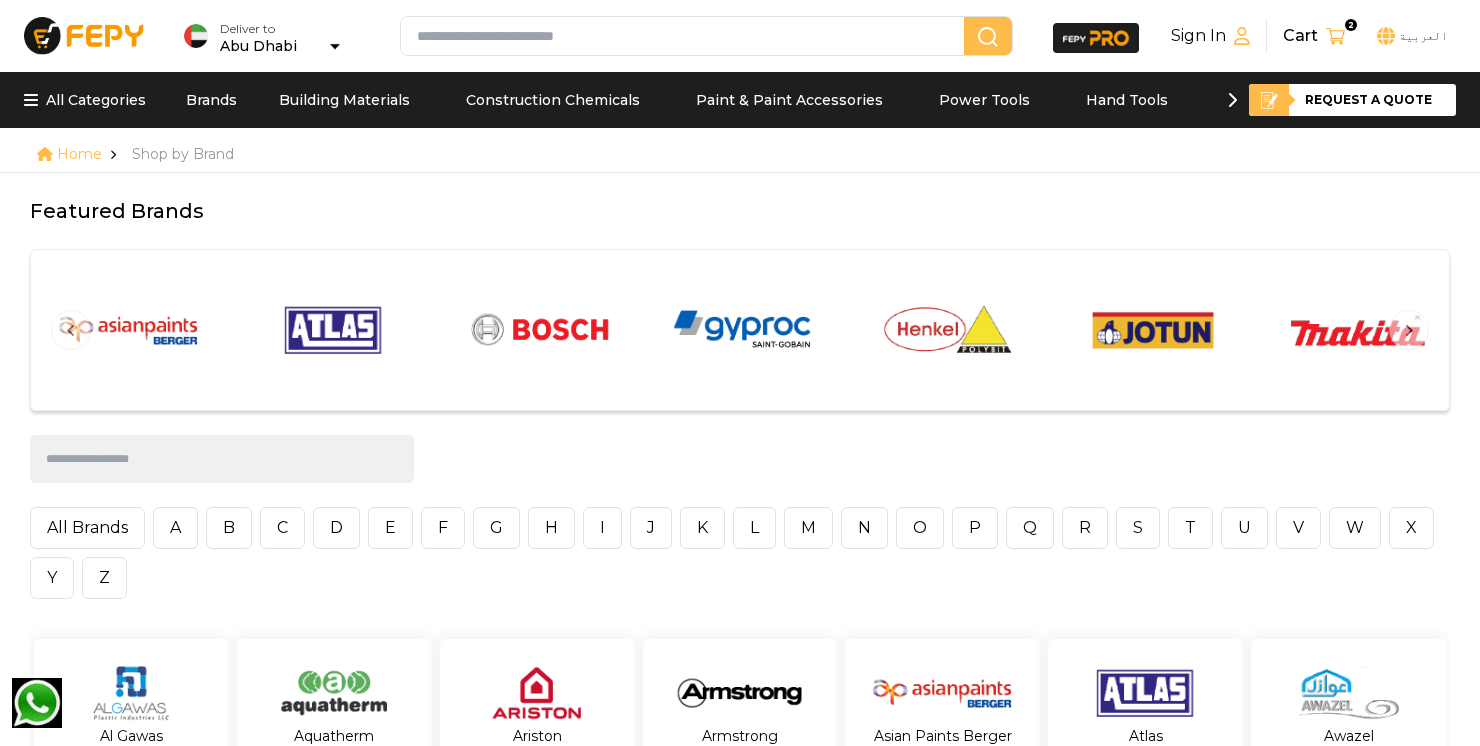 scroll, scrollTop: 700, scrollLeft: 0, axis: vertical 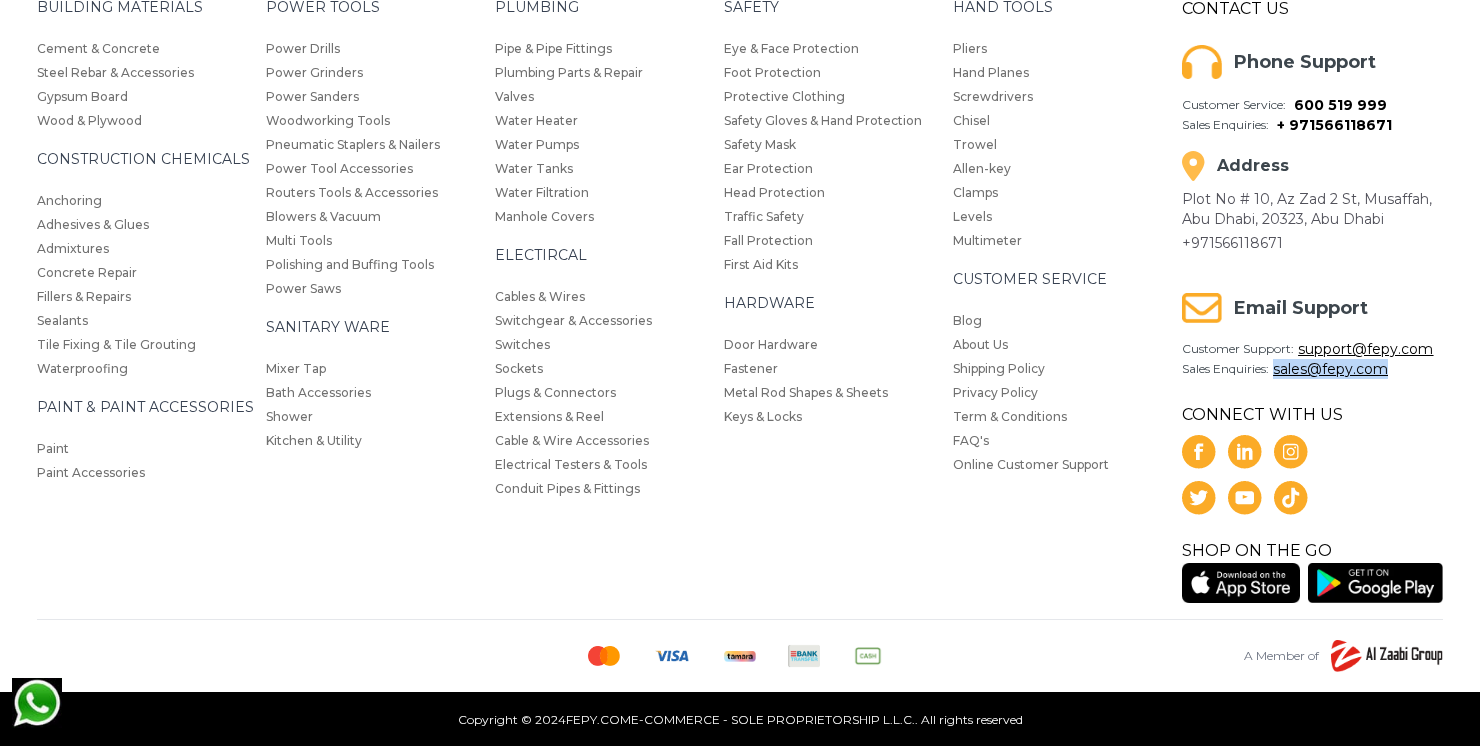 drag, startPoint x: 1401, startPoint y: 374, endPoint x: 1276, endPoint y: 373, distance: 125.004 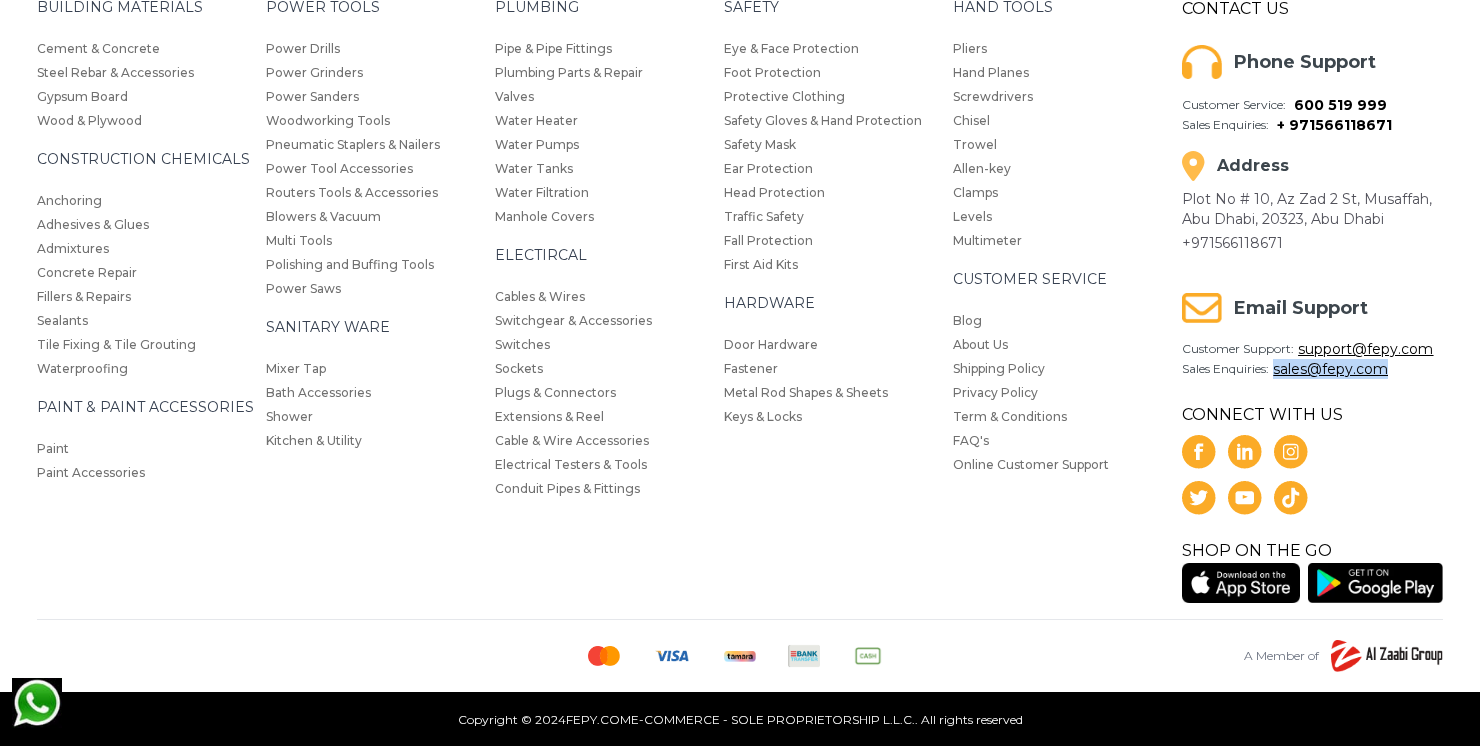 copy on "sales@fepy.com" 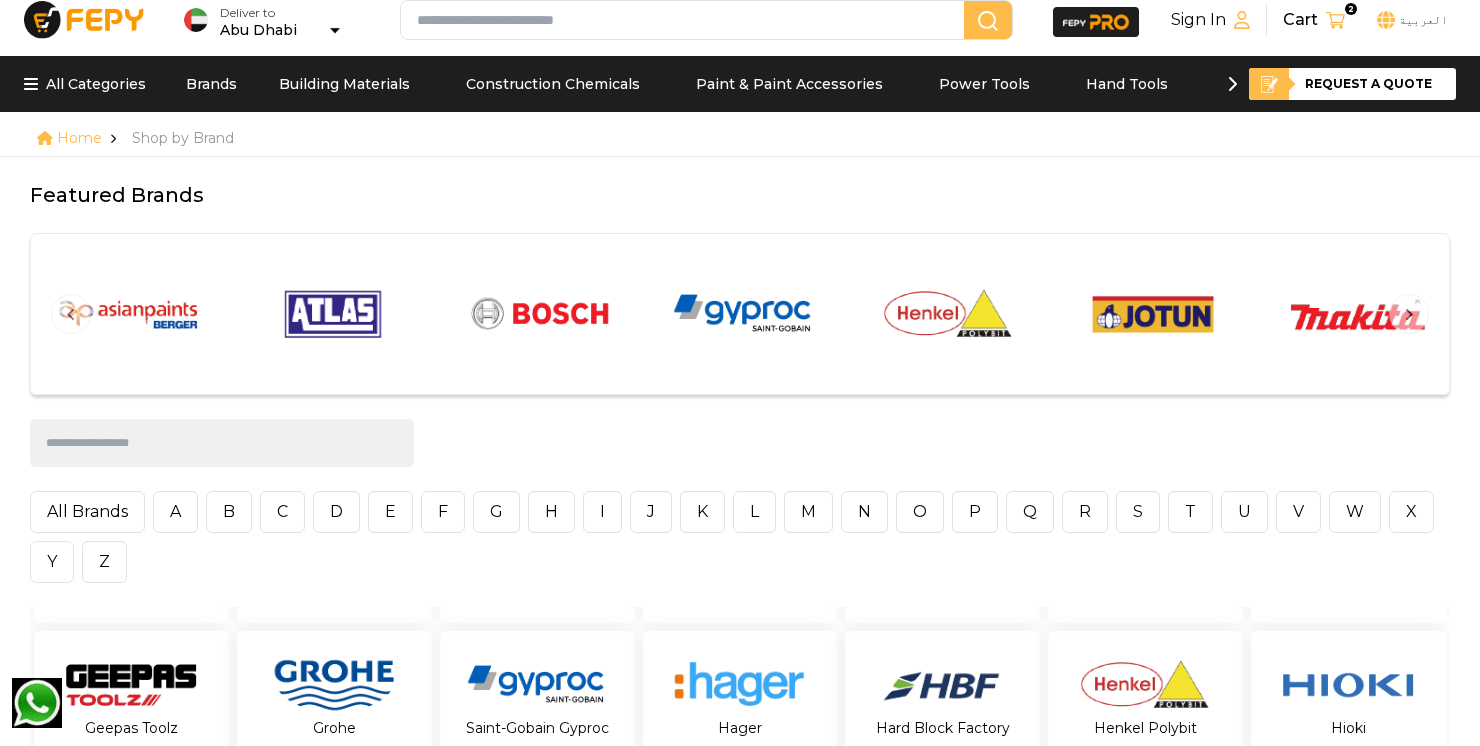 scroll, scrollTop: 0, scrollLeft: 0, axis: both 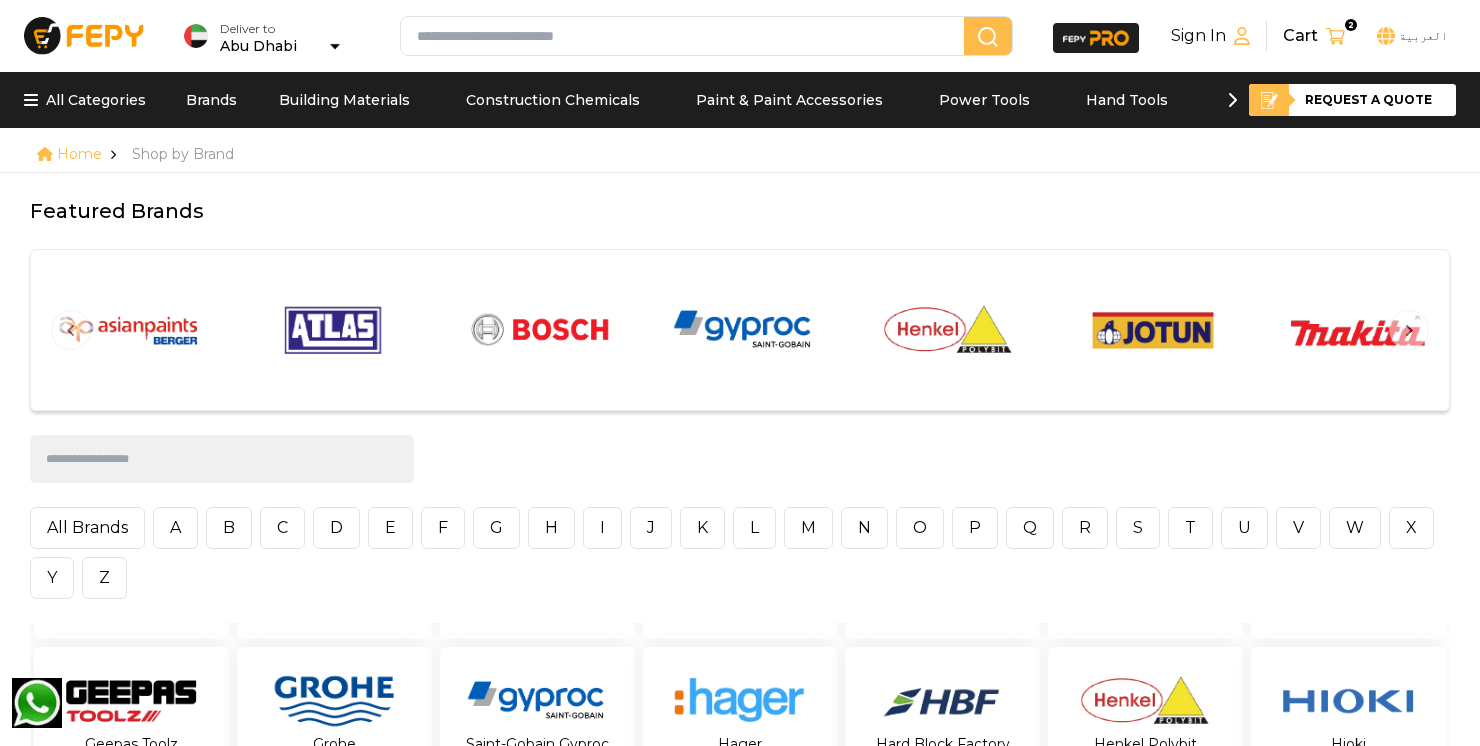 click at bounding box center (1358, 330) 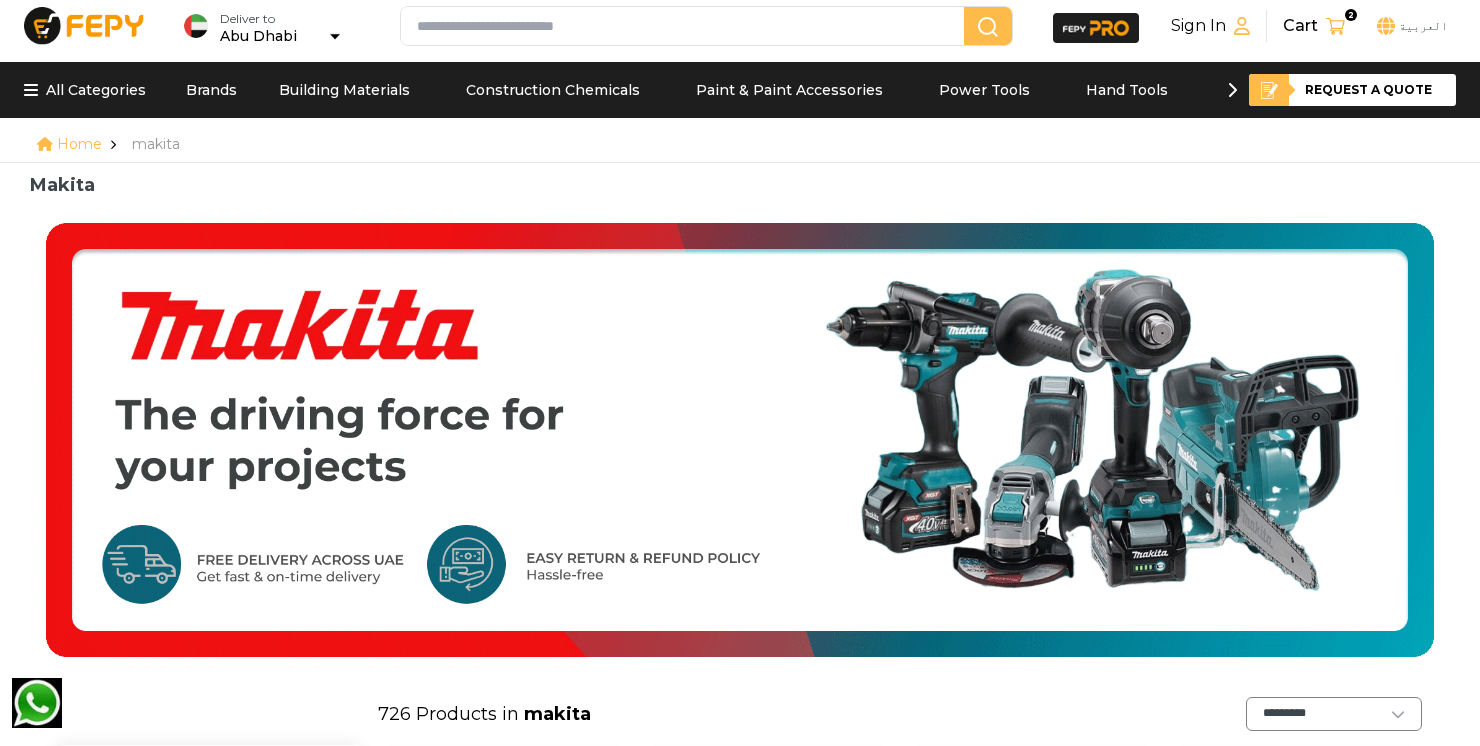 scroll, scrollTop: 0, scrollLeft: 0, axis: both 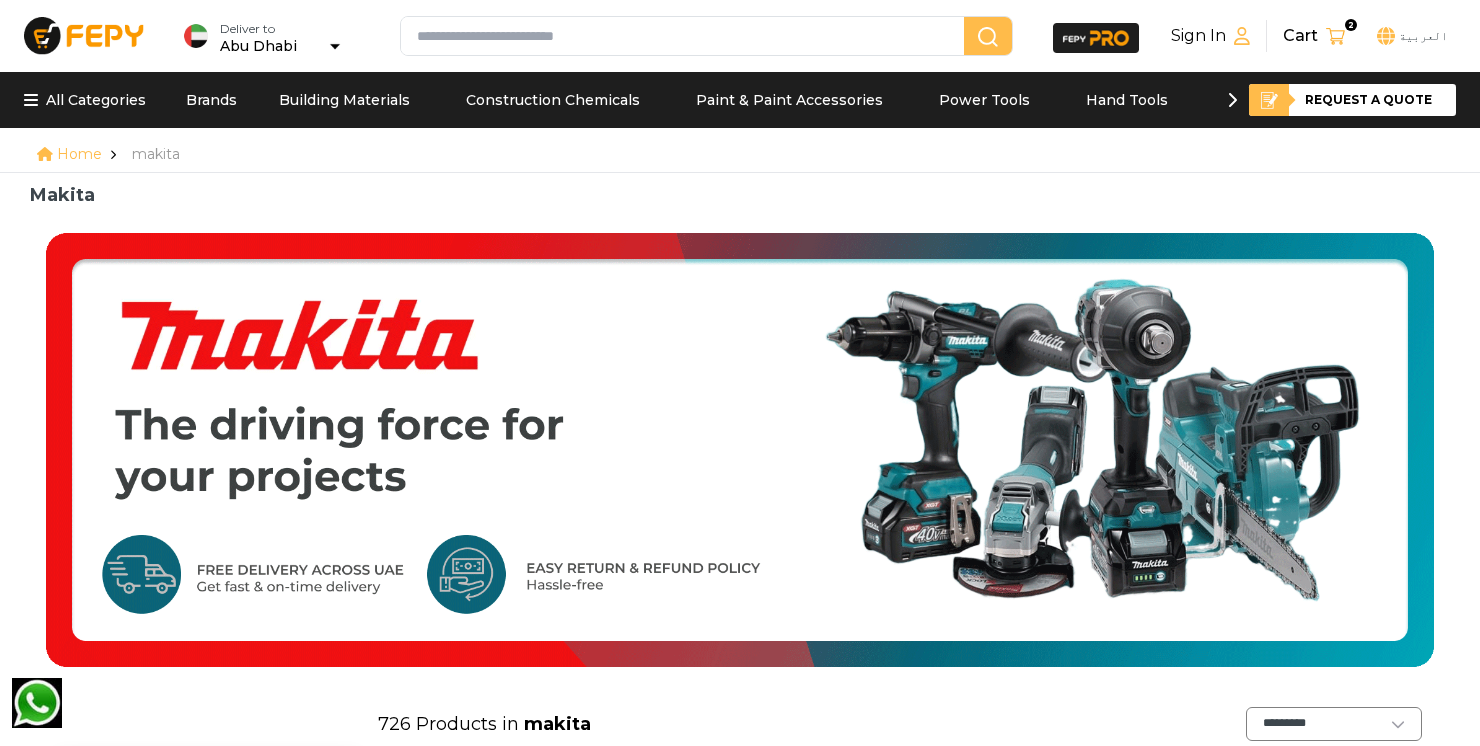 click at bounding box center (686, 36) 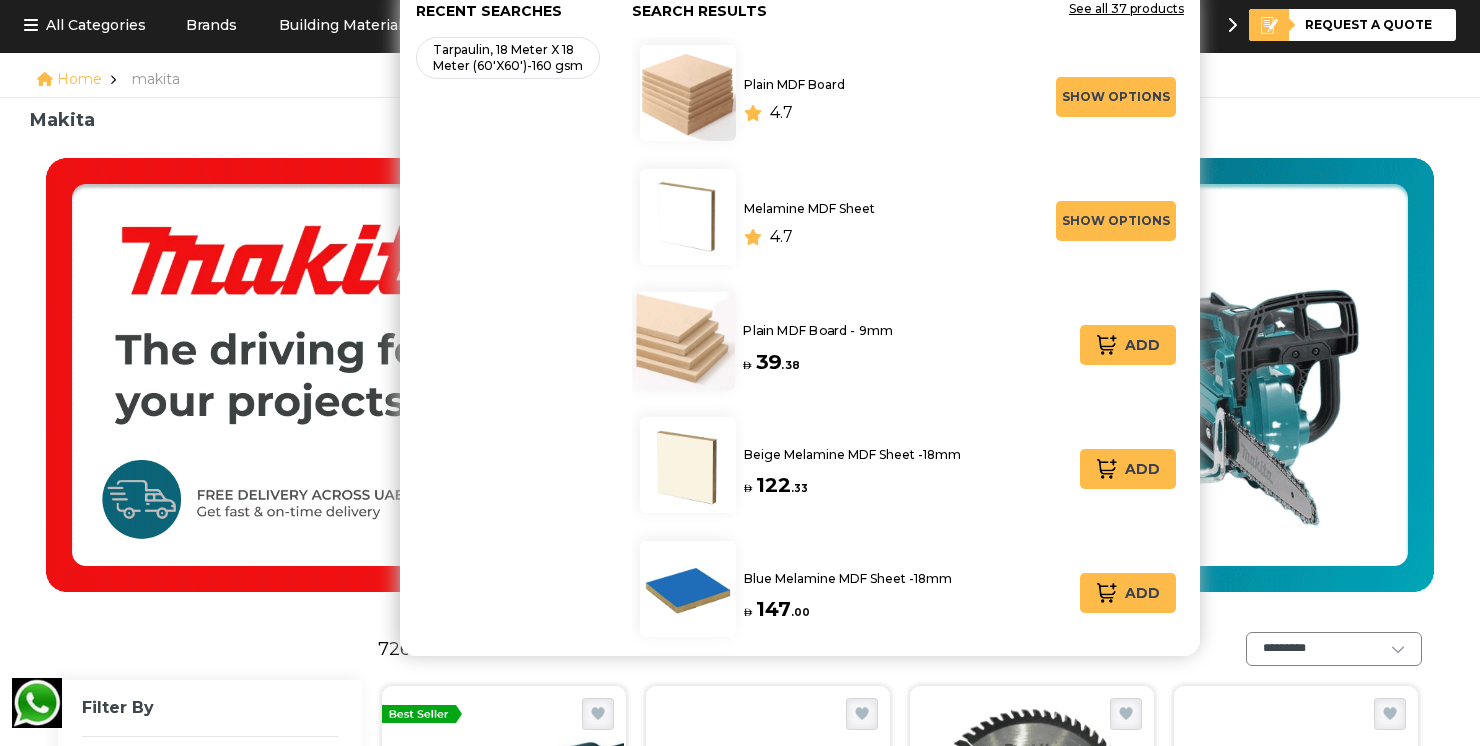 scroll, scrollTop: 0, scrollLeft: 0, axis: both 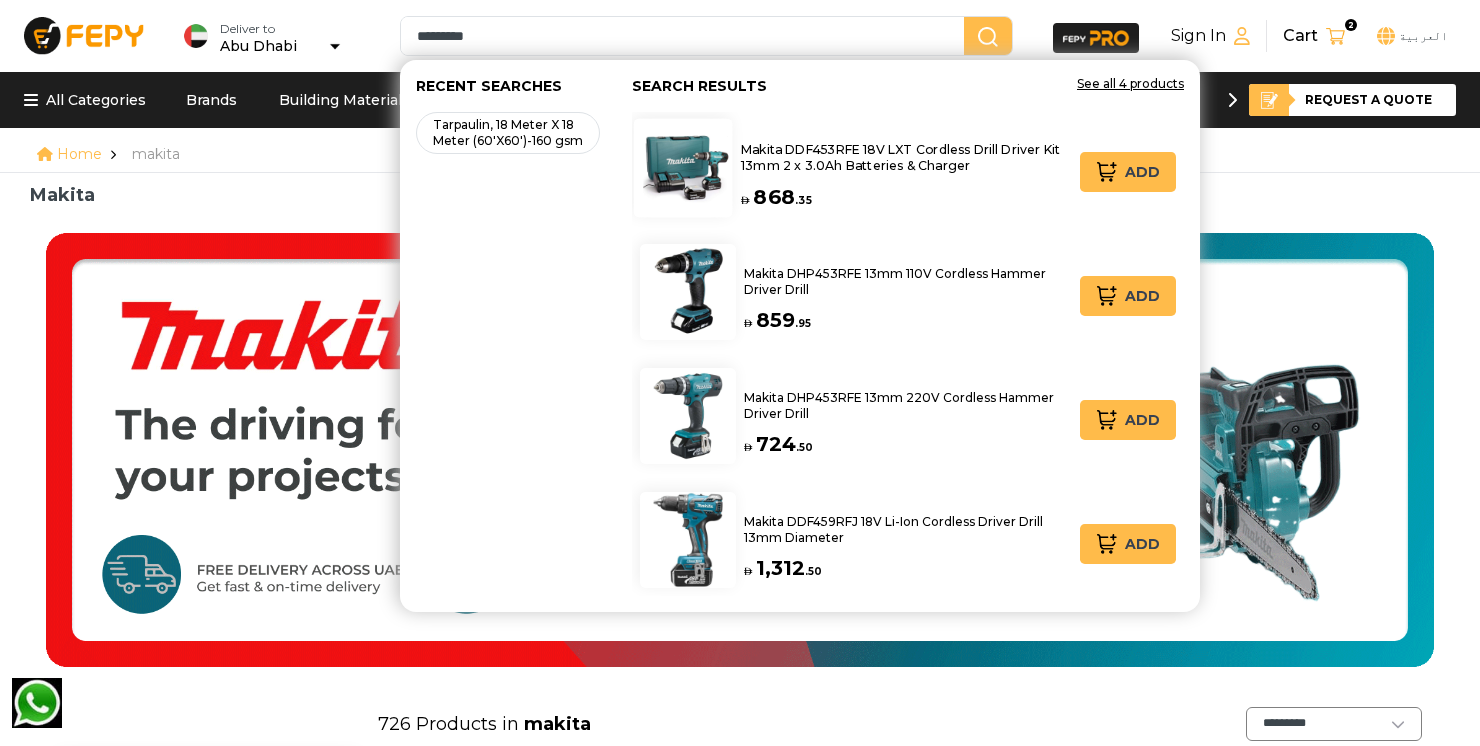 type on "*********" 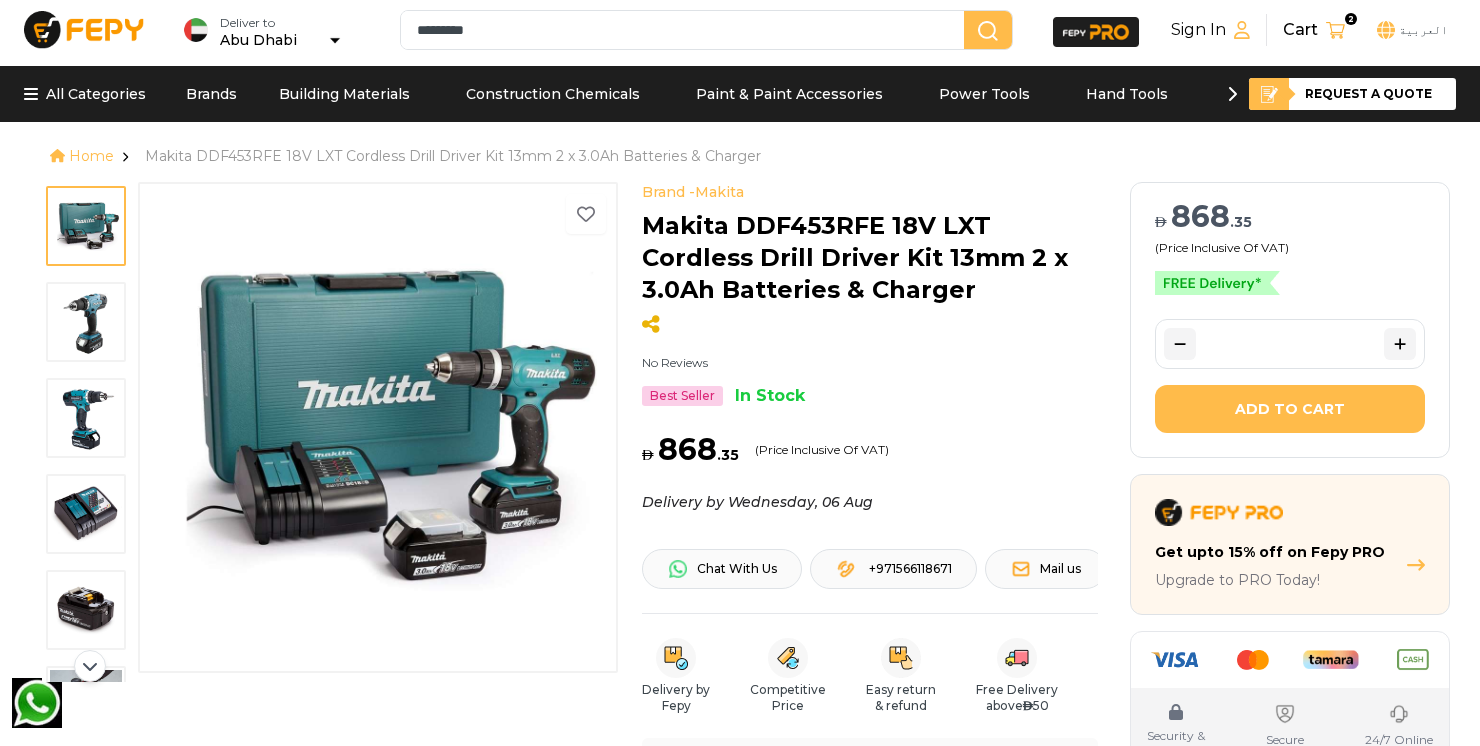 scroll, scrollTop: 0, scrollLeft: 0, axis: both 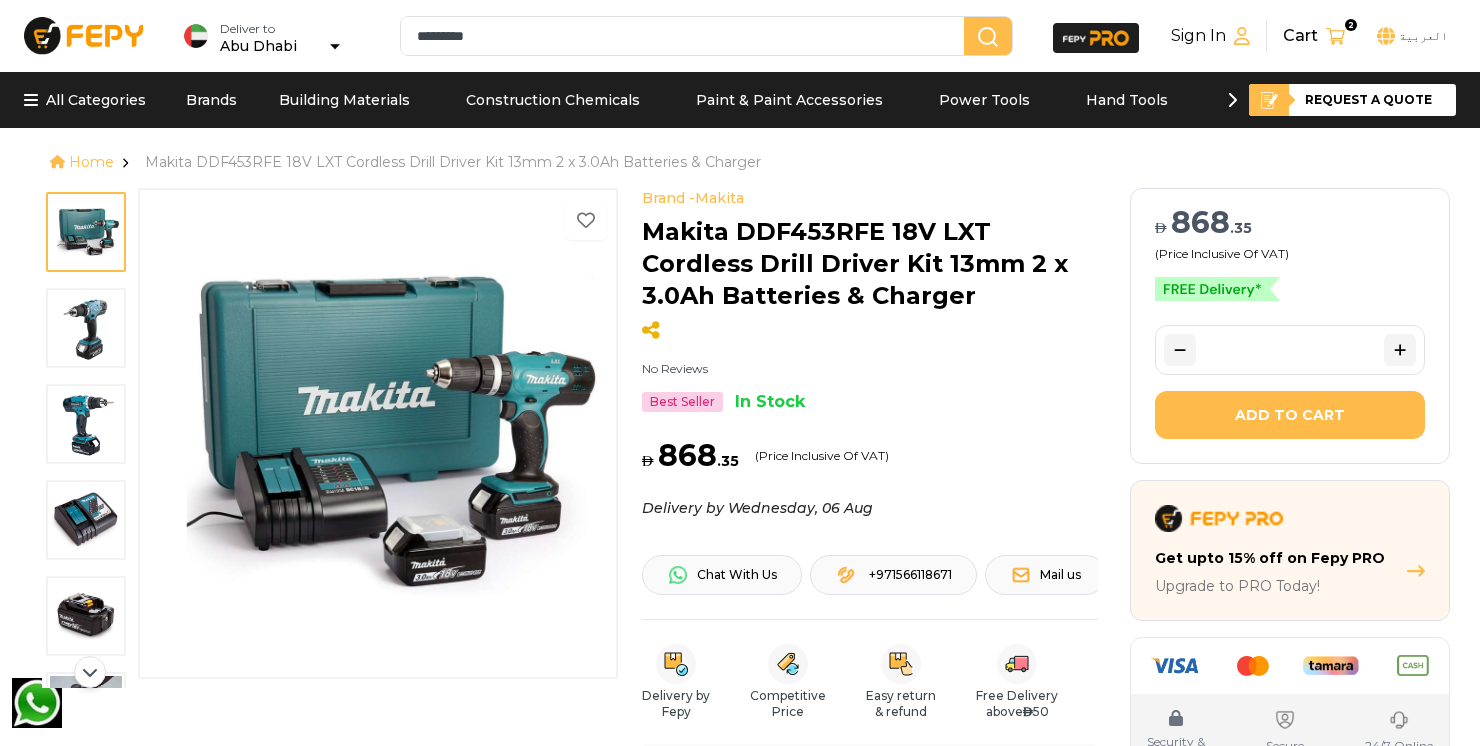 click at bounding box center (86, 328) 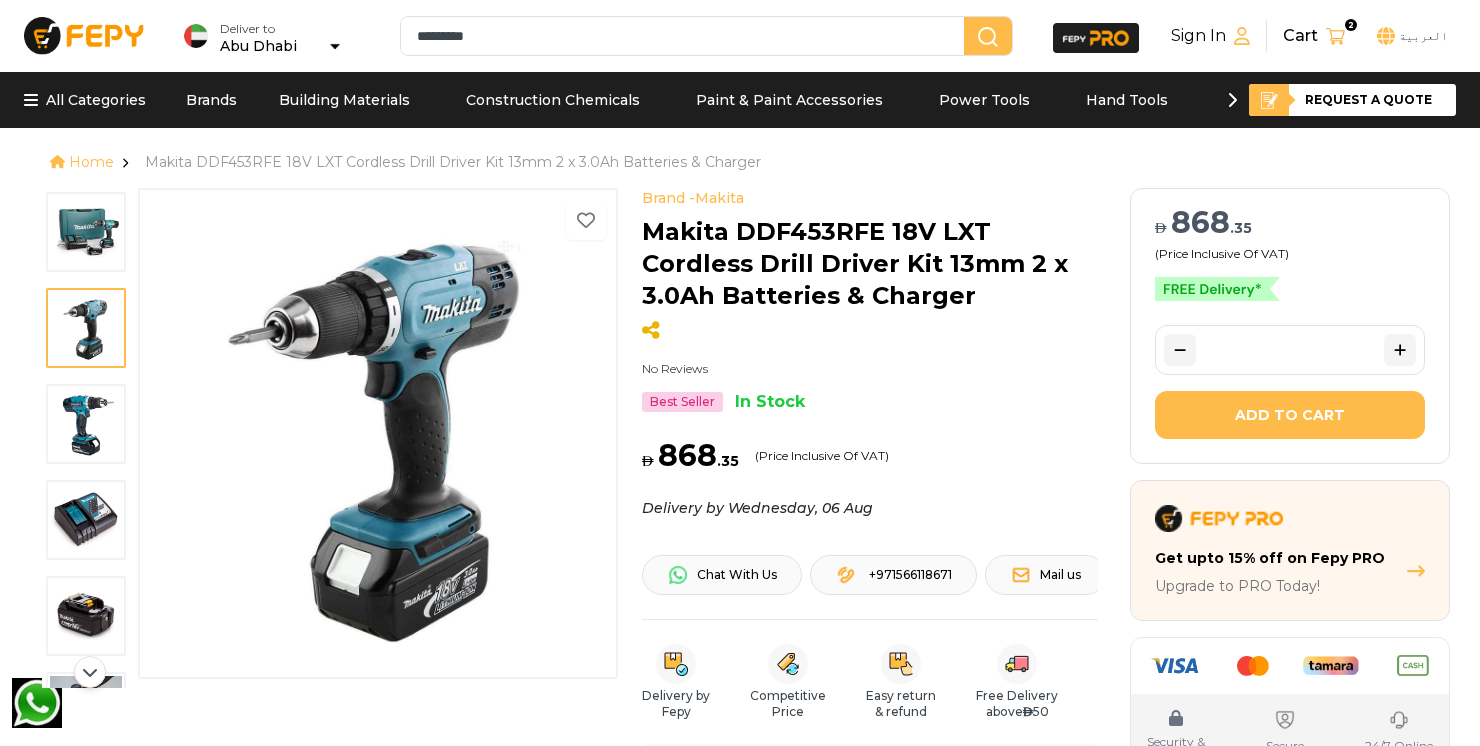 click at bounding box center (86, 424) 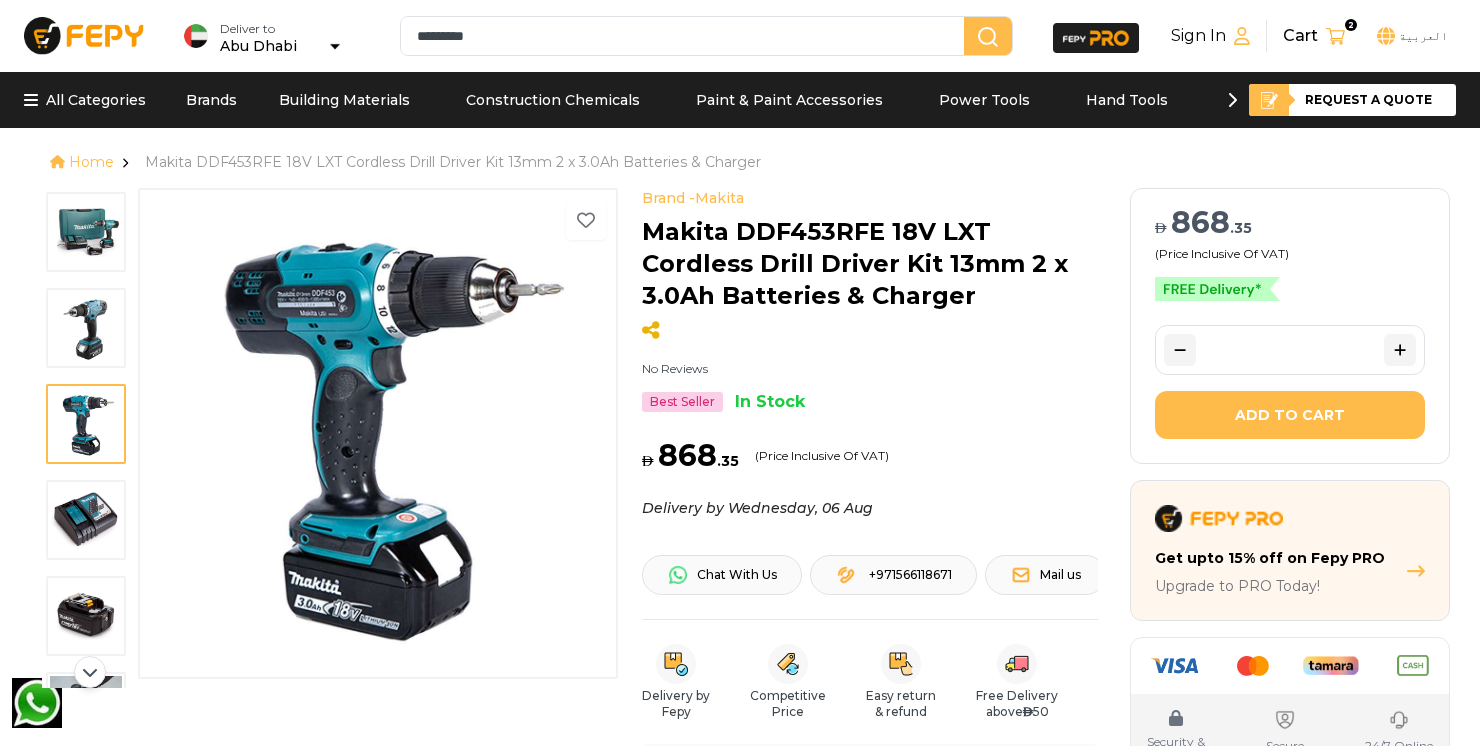 click at bounding box center [86, 520] 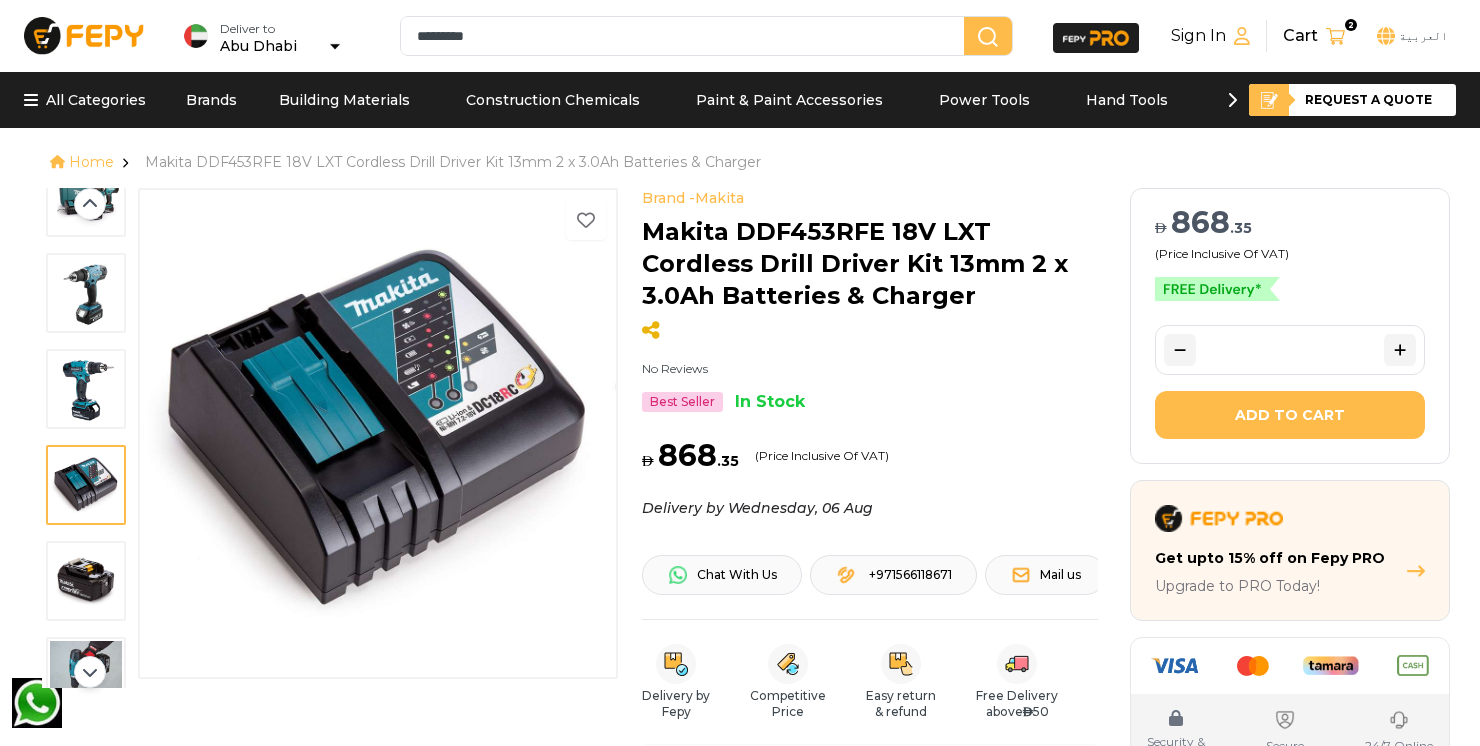 scroll, scrollTop: 68, scrollLeft: 0, axis: vertical 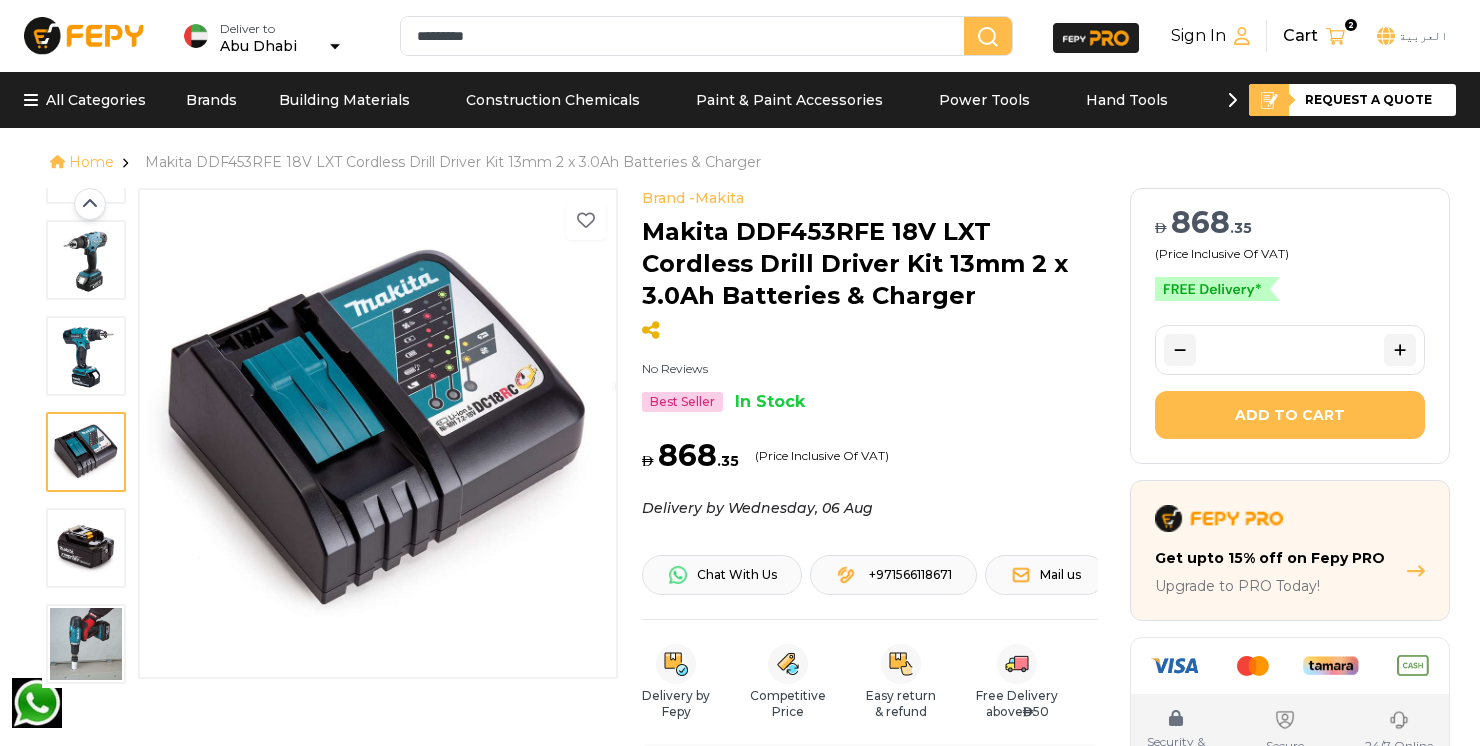 click at bounding box center [86, 548] 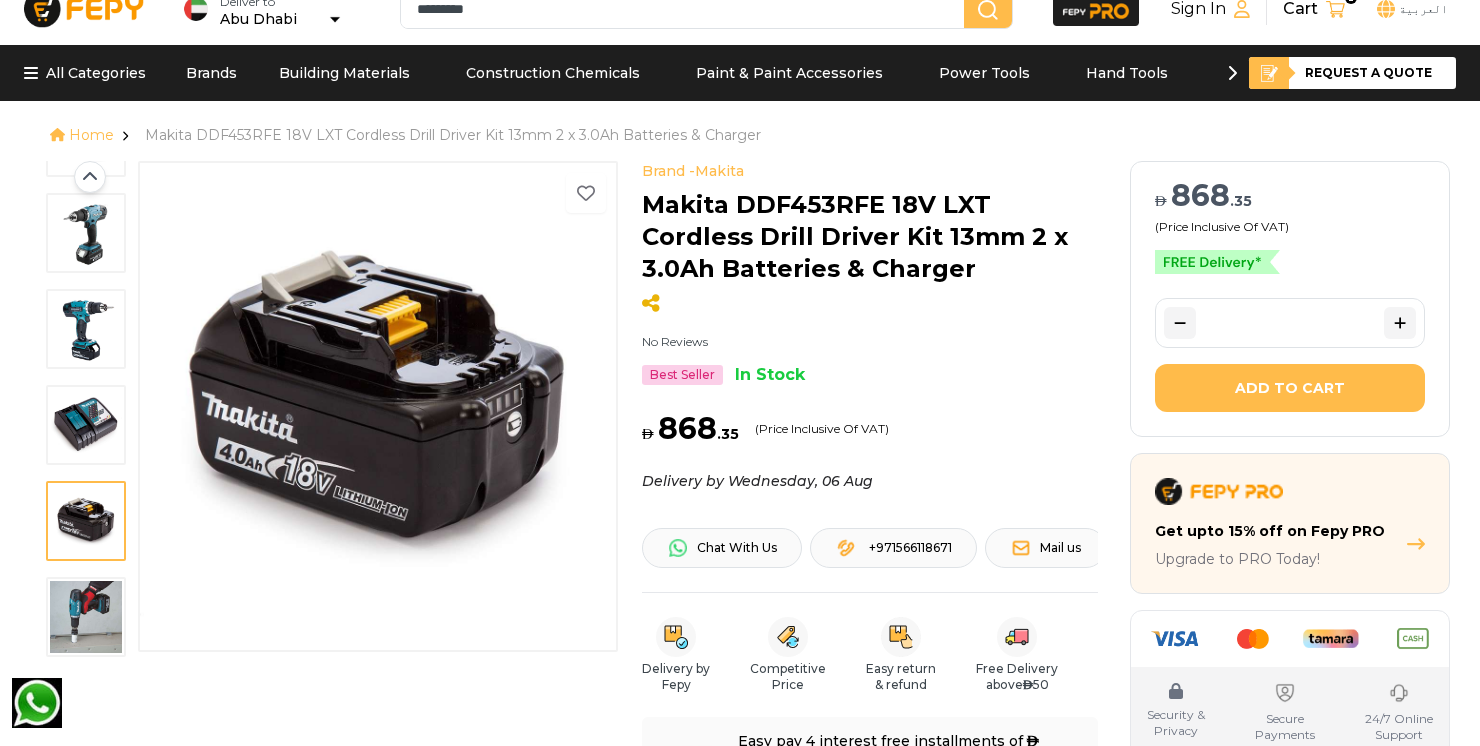 scroll, scrollTop: 0, scrollLeft: 0, axis: both 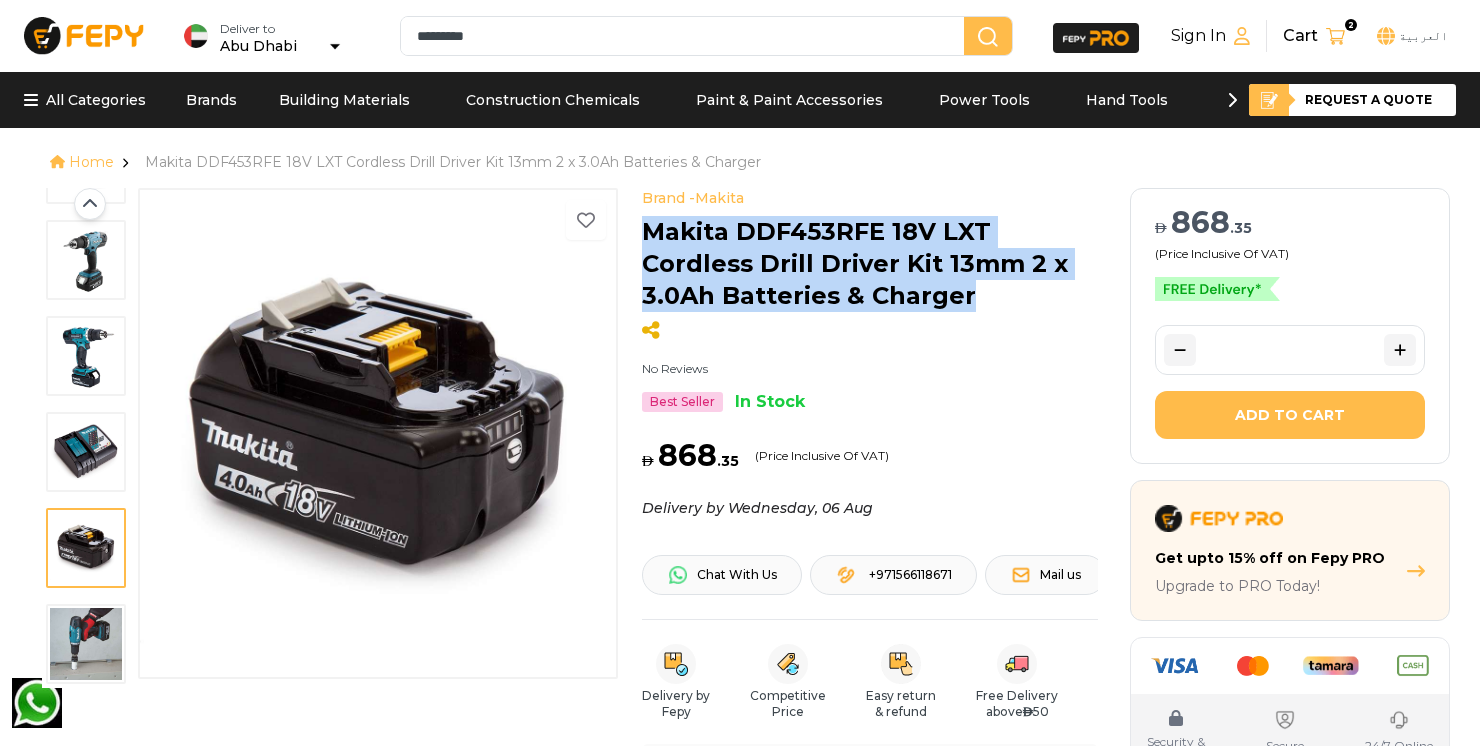 drag, startPoint x: 908, startPoint y: 298, endPoint x: 644, endPoint y: 234, distance: 271.64682 